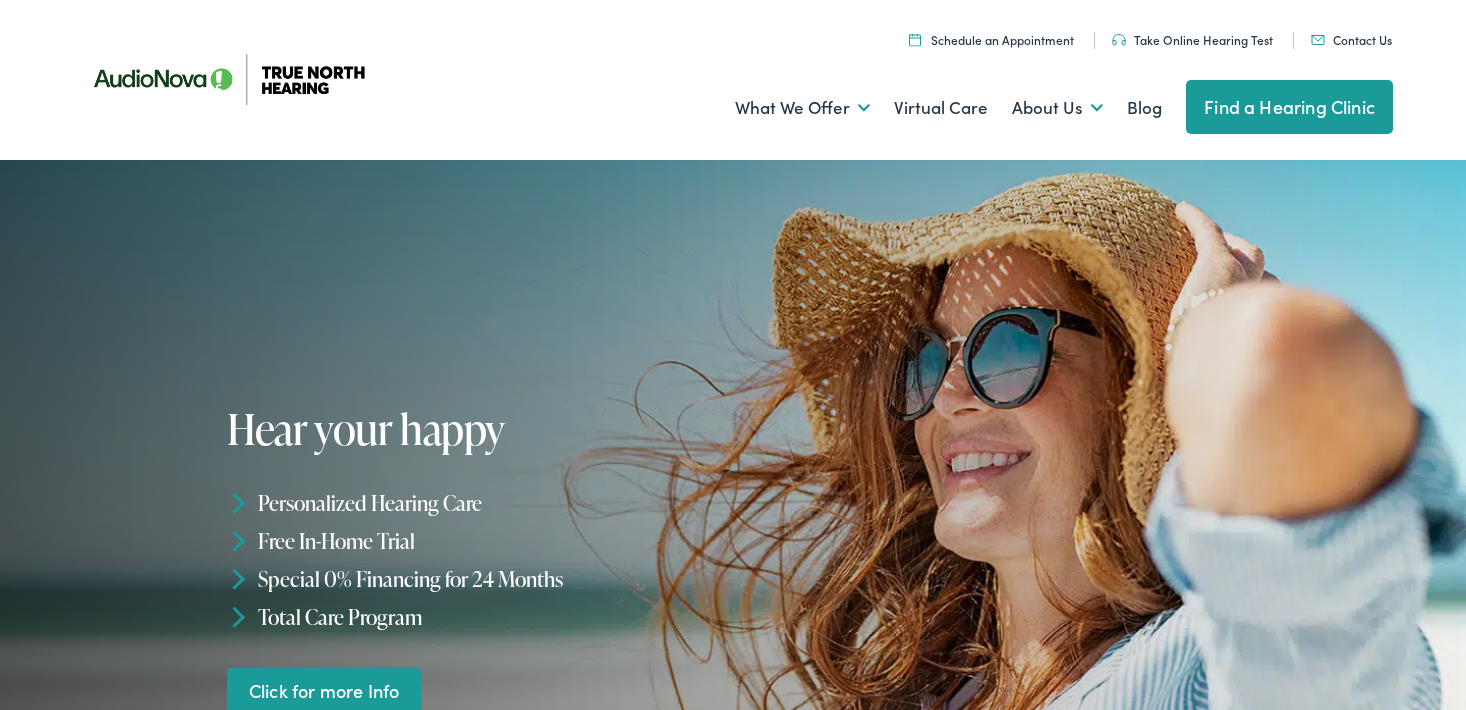 scroll, scrollTop: 0, scrollLeft: 0, axis: both 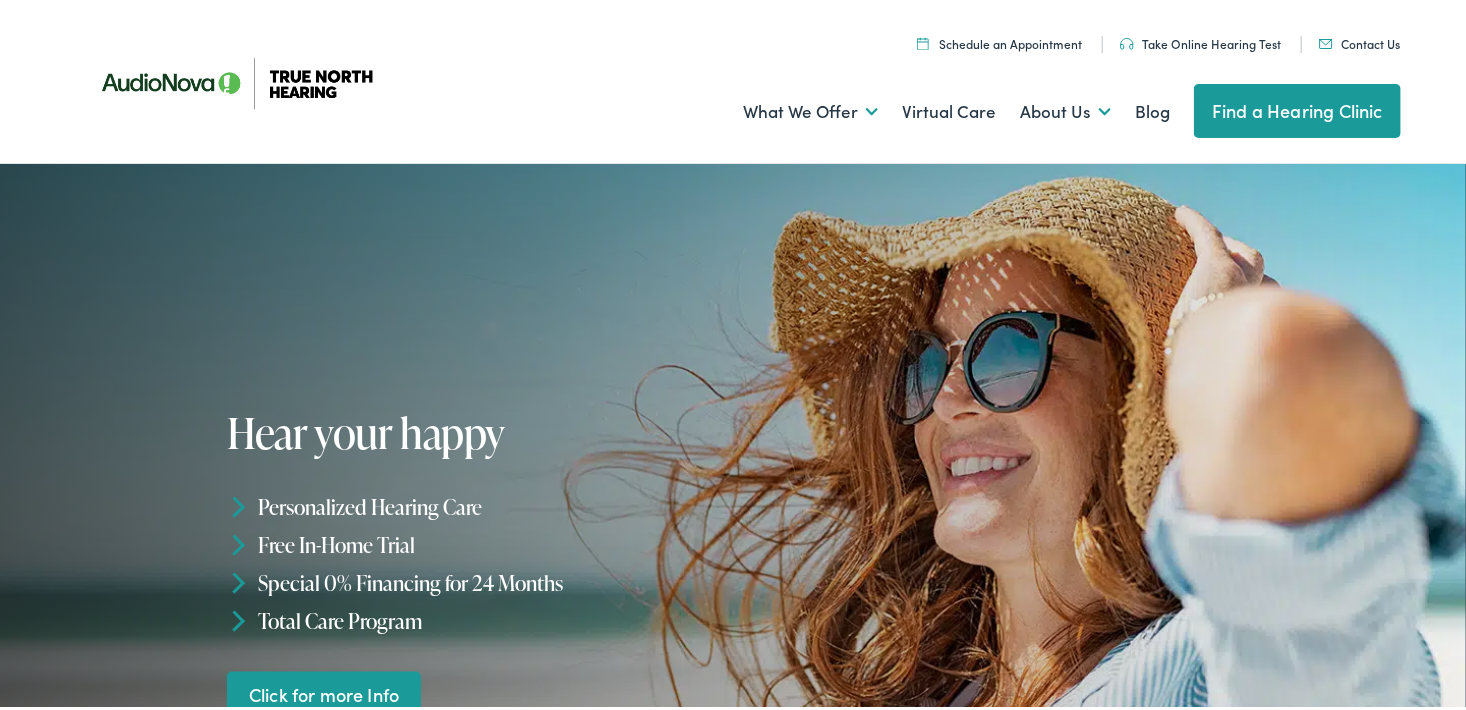 click on "Find a Hearing Clinic" at bounding box center [1297, 107] 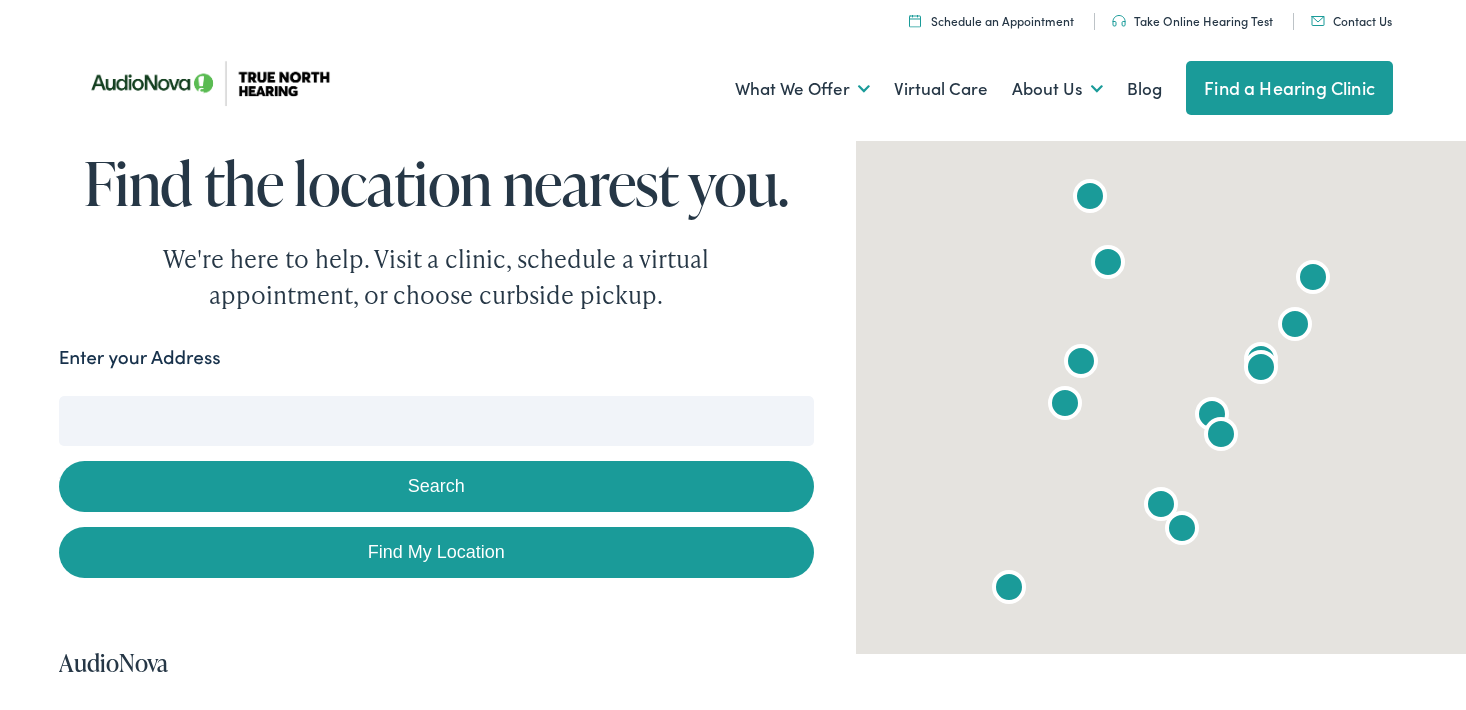 scroll, scrollTop: 0, scrollLeft: 0, axis: both 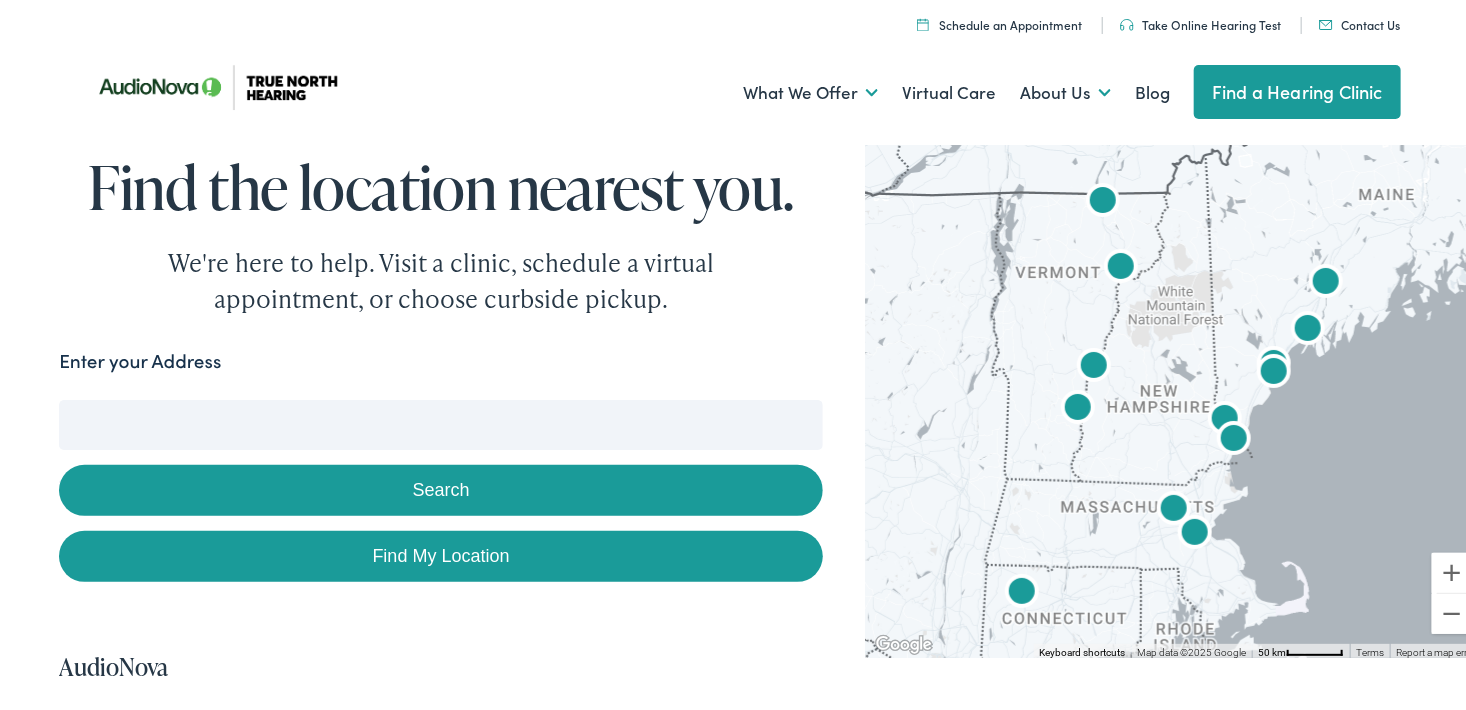 click at bounding box center (1121, 265) 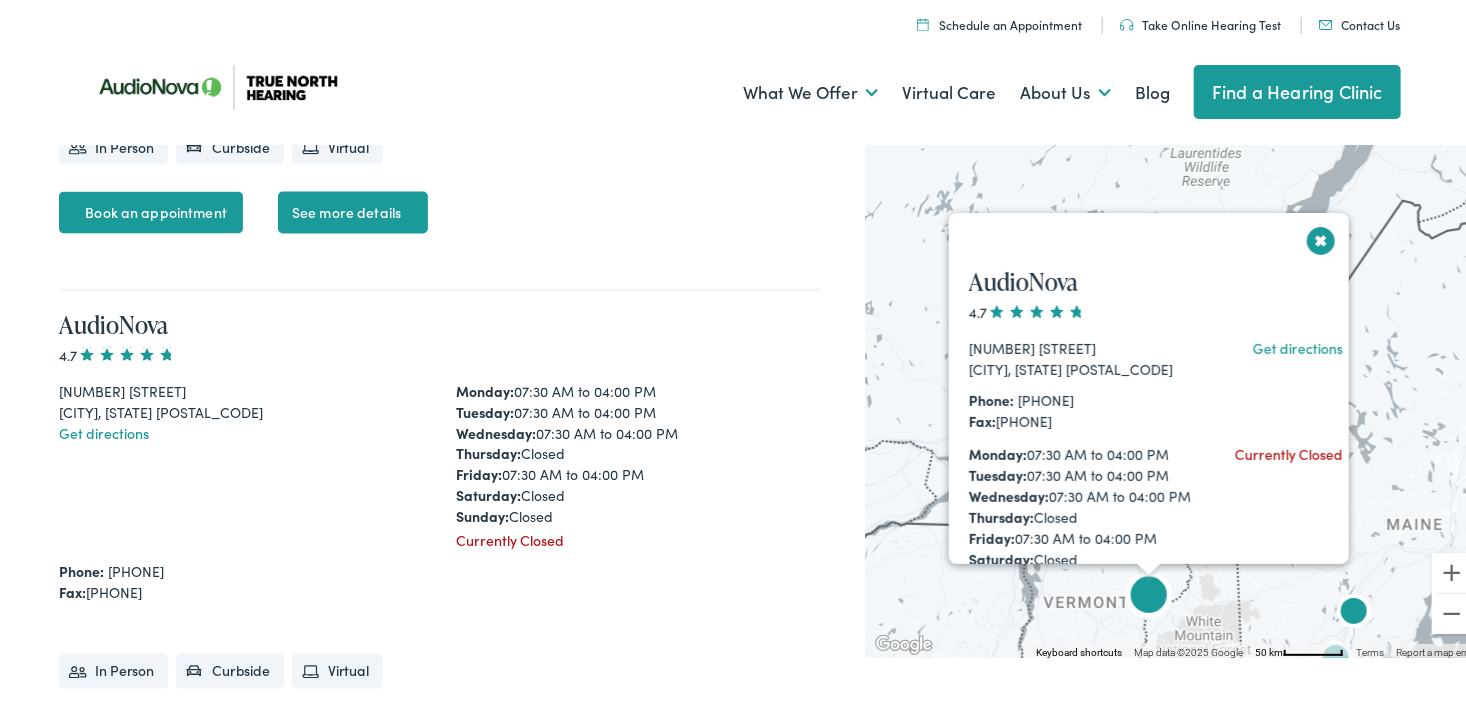scroll, scrollTop: 5158, scrollLeft: 0, axis: vertical 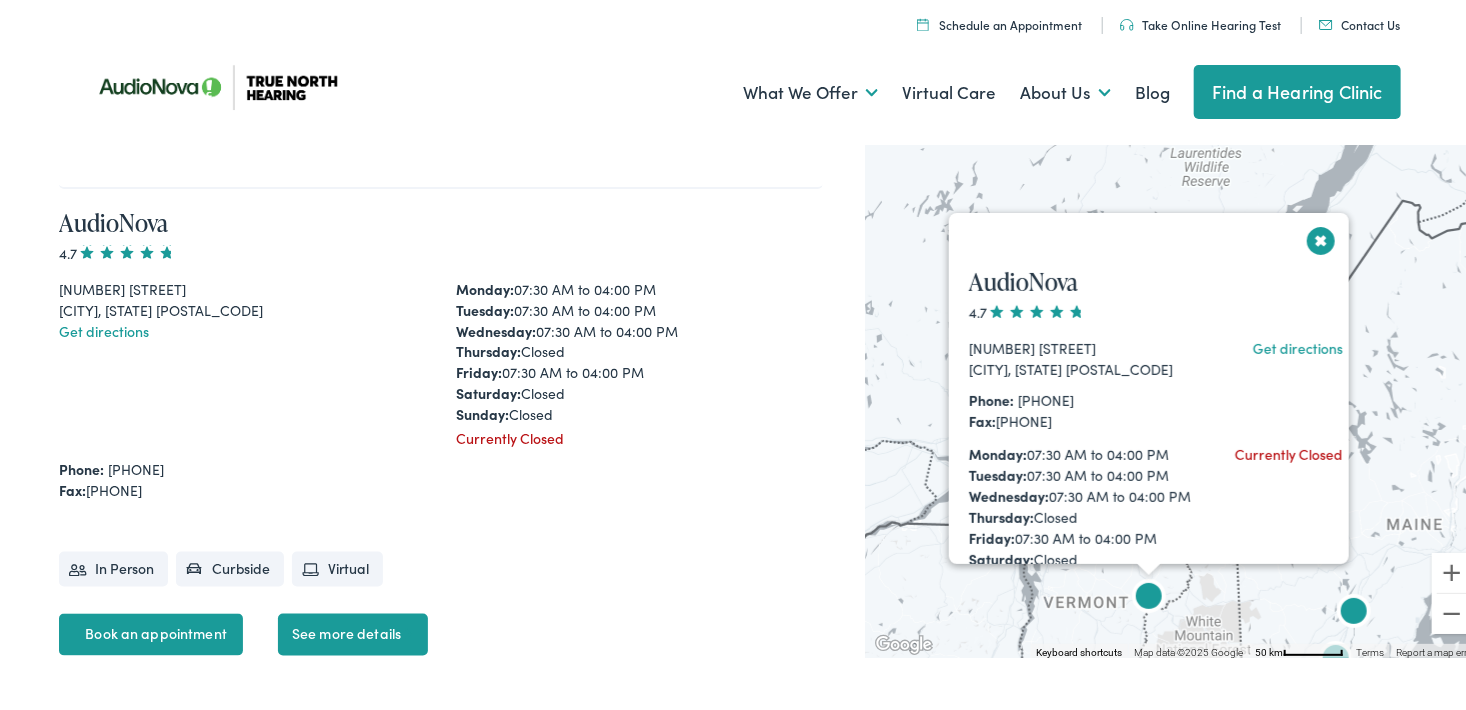 click at bounding box center (1321, 236) 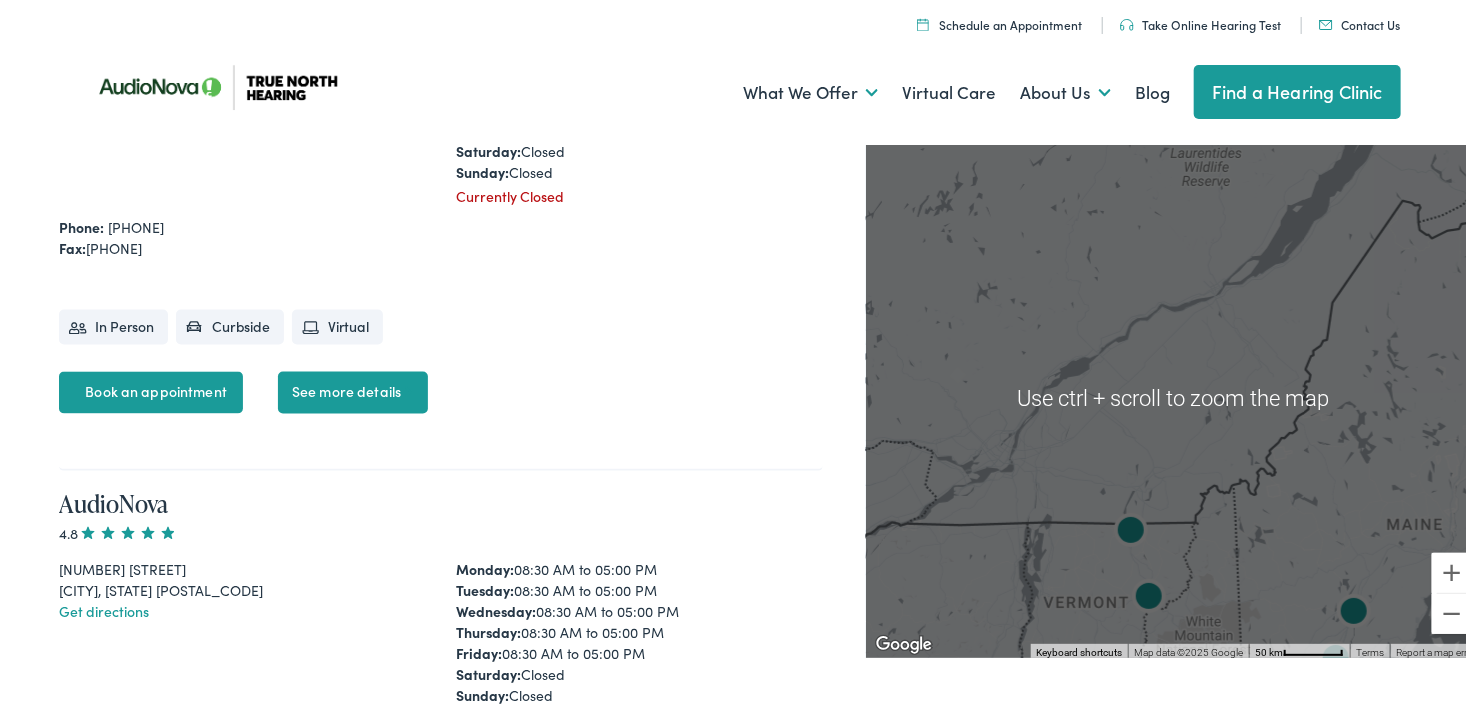 scroll, scrollTop: 5401, scrollLeft: 0, axis: vertical 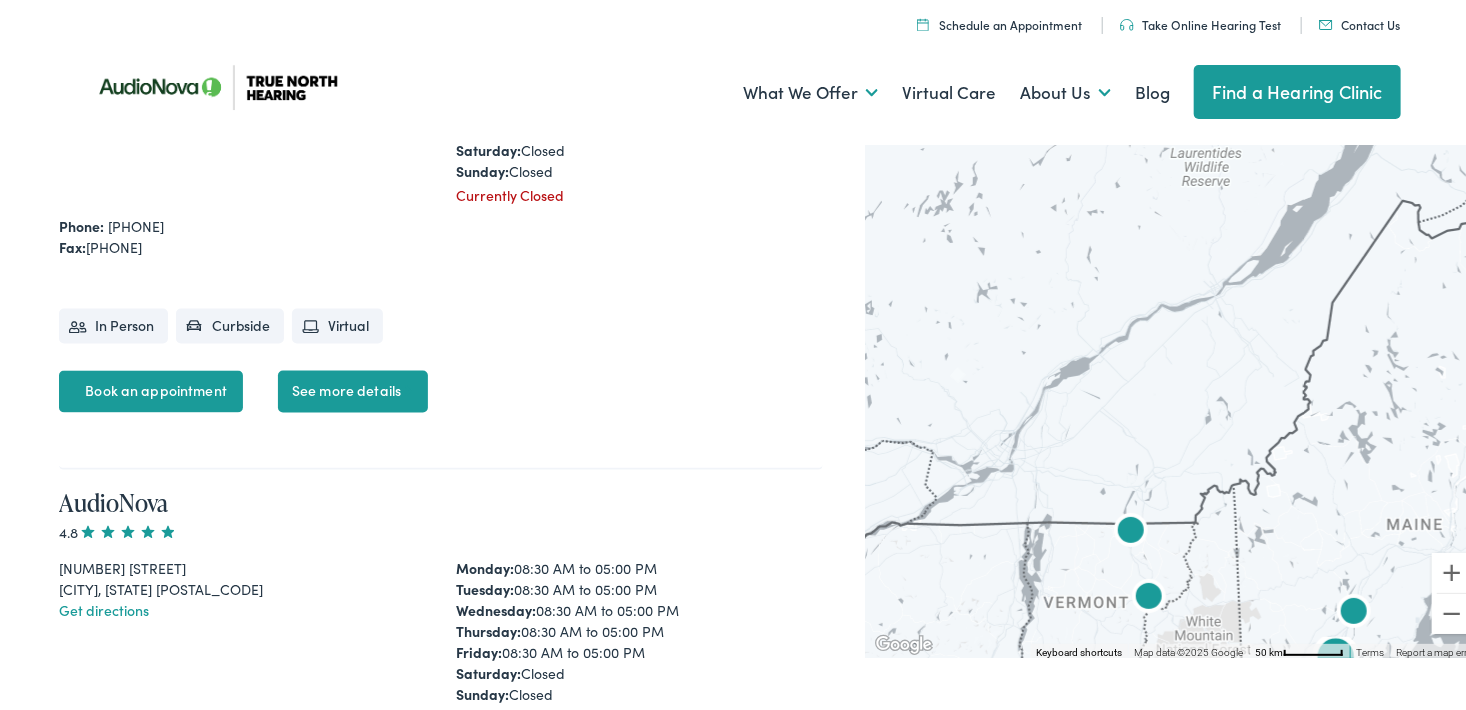 click on "Monday:  08:30 AM to 05:00 PM Tuesday:  08:30 AM to 05:00 PM Wednesday:  08:30 AM to 05:00 PM Thursday:  08:30 AM to 05:00 PM Friday:  08:30 AM to 05:00 PM Saturday:  Closed Sunday:  Closed" at bounding box center [639, 628] 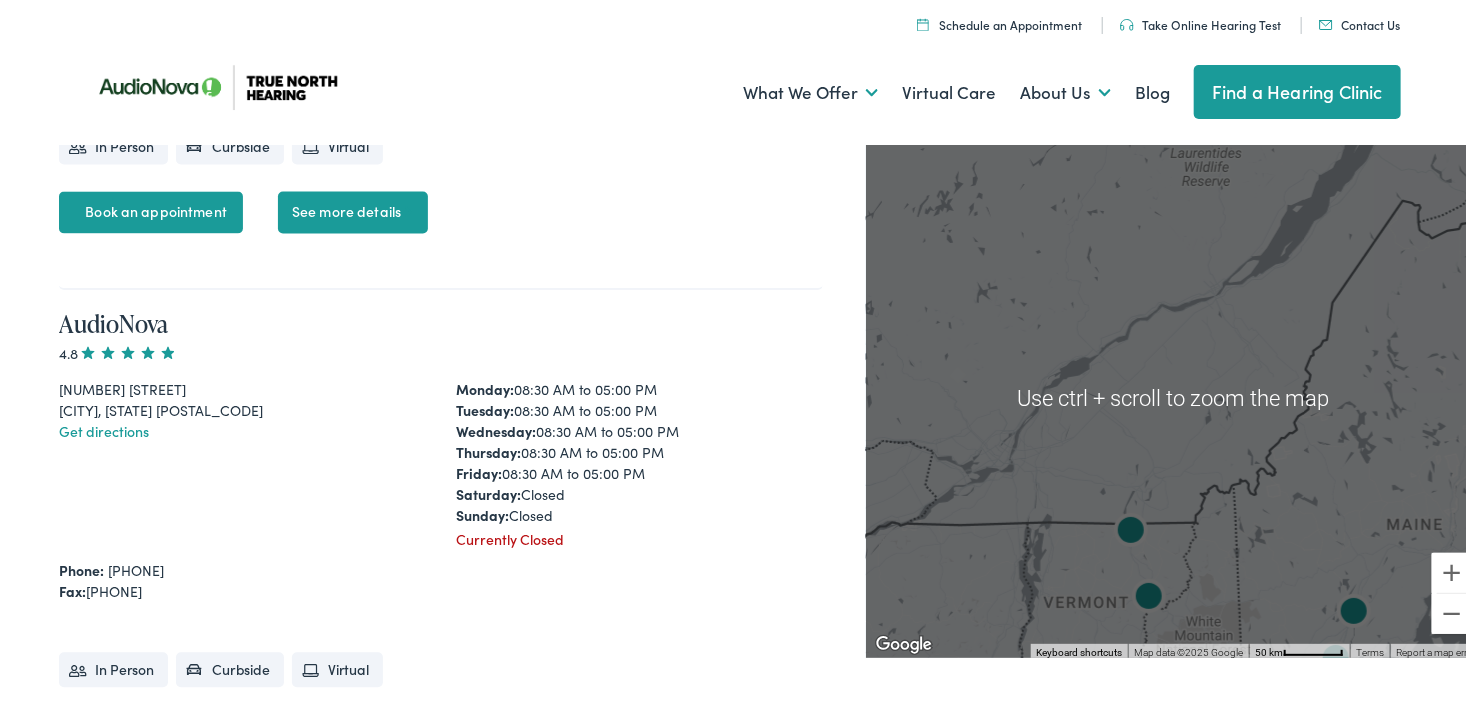 scroll, scrollTop: 5585, scrollLeft: 0, axis: vertical 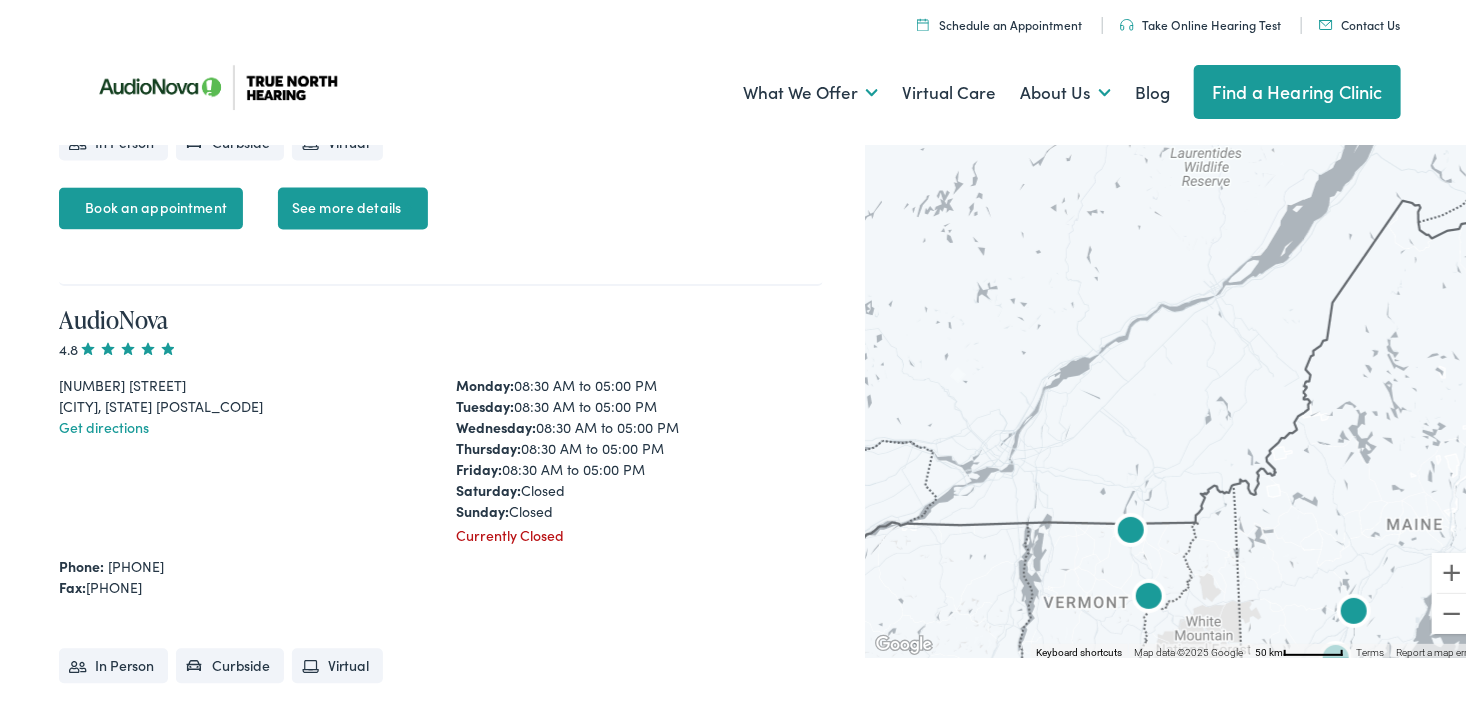 click at bounding box center (1174, 394) 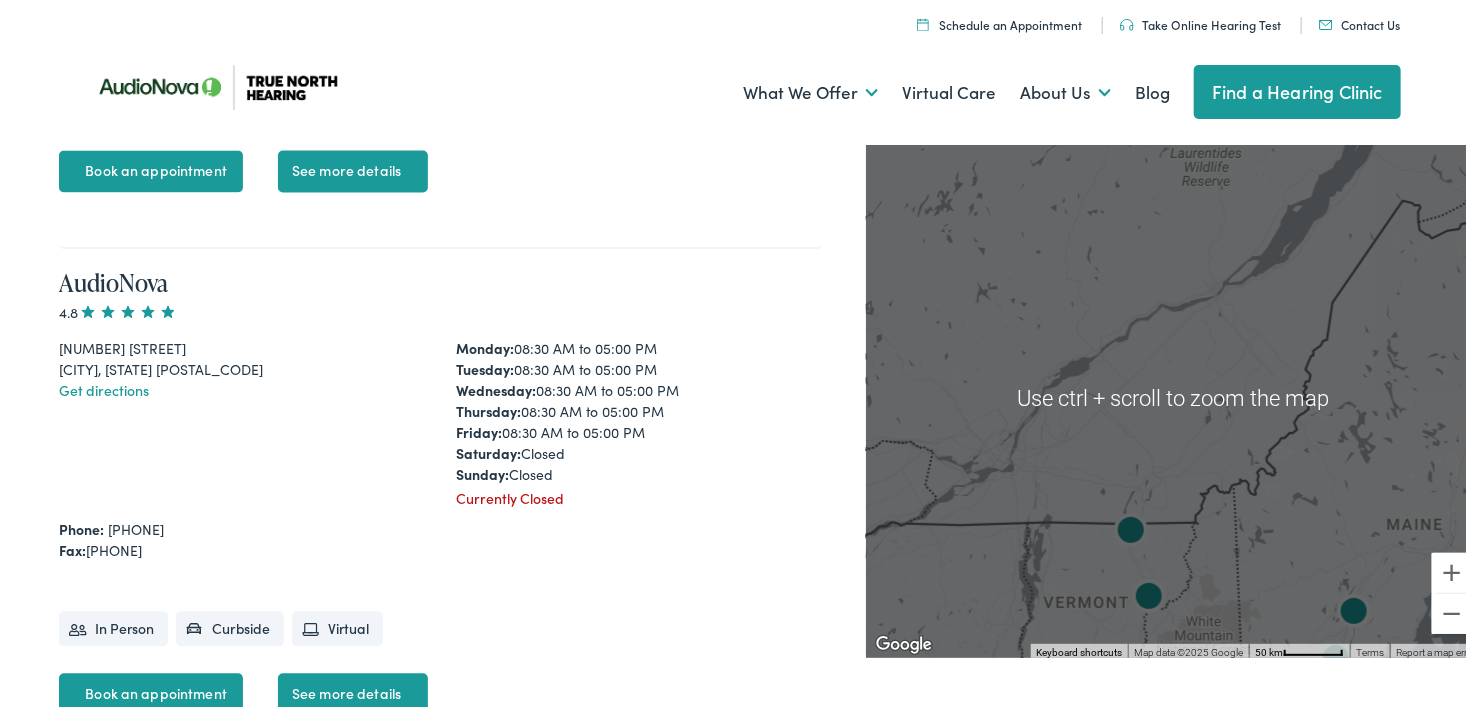 scroll, scrollTop: 5621, scrollLeft: 0, axis: vertical 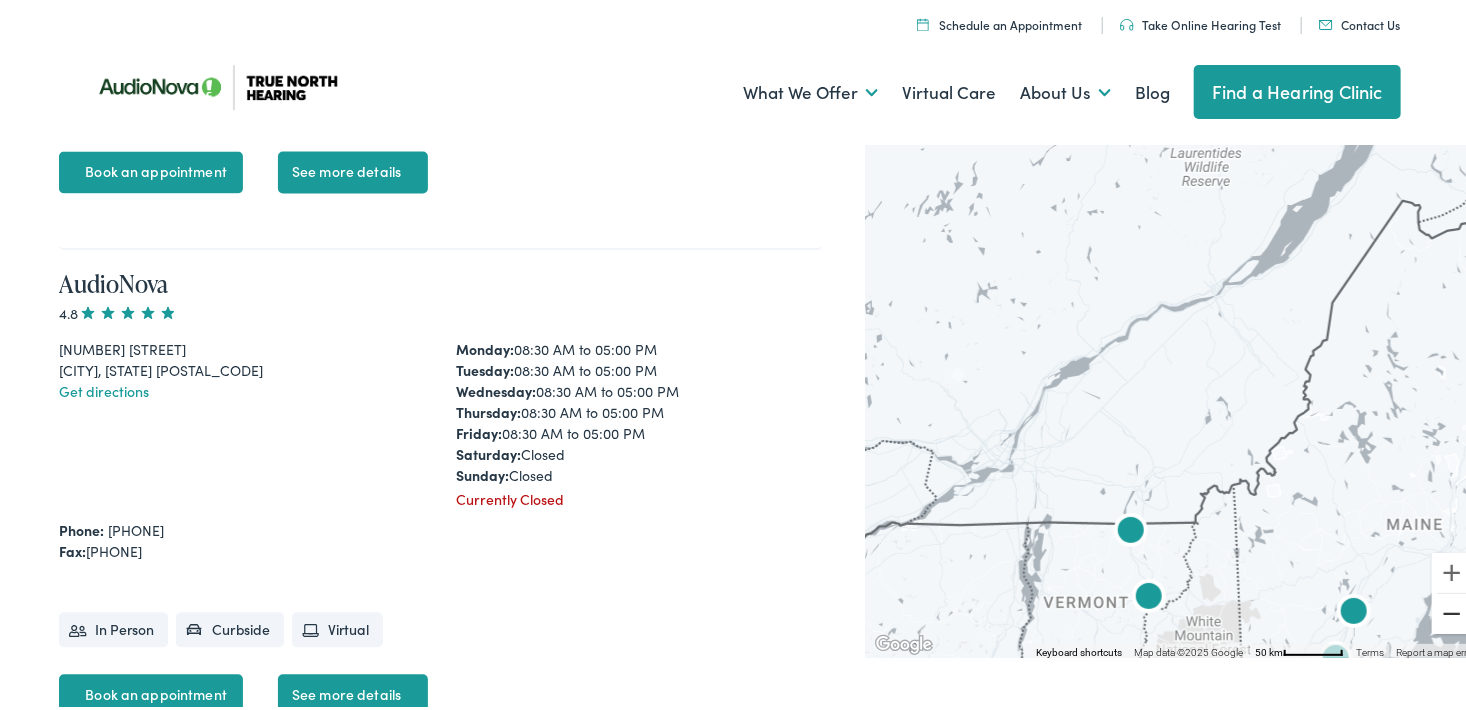 click at bounding box center (1452, 610) 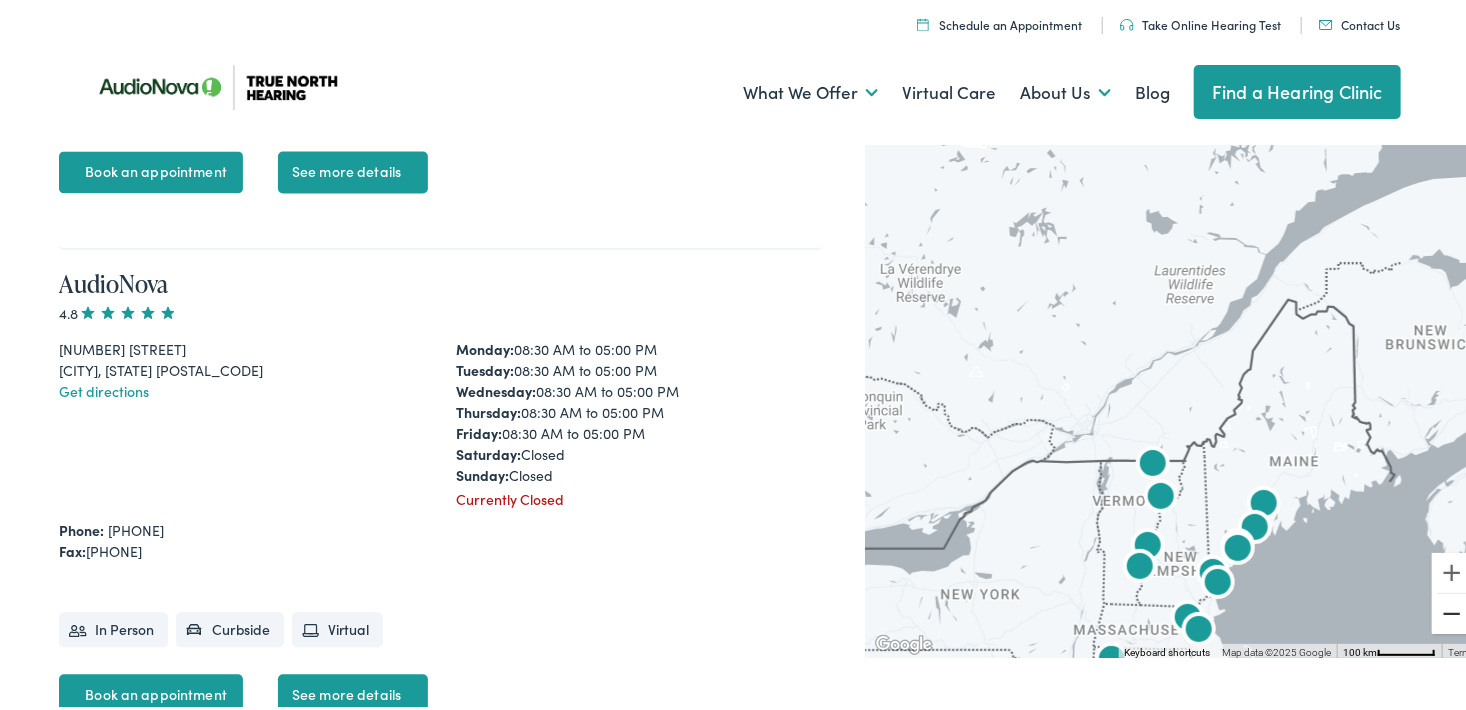 click at bounding box center [1452, 610] 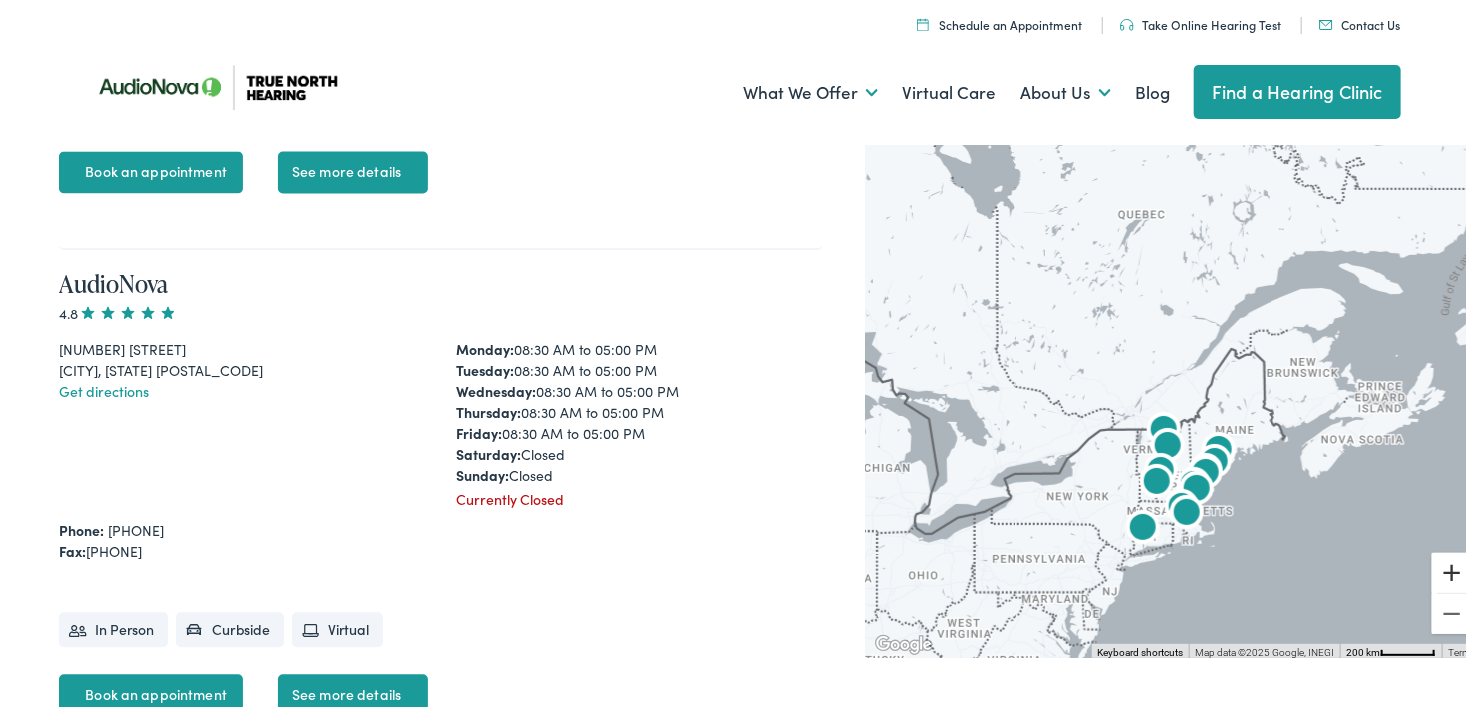 click at bounding box center [1452, 569] 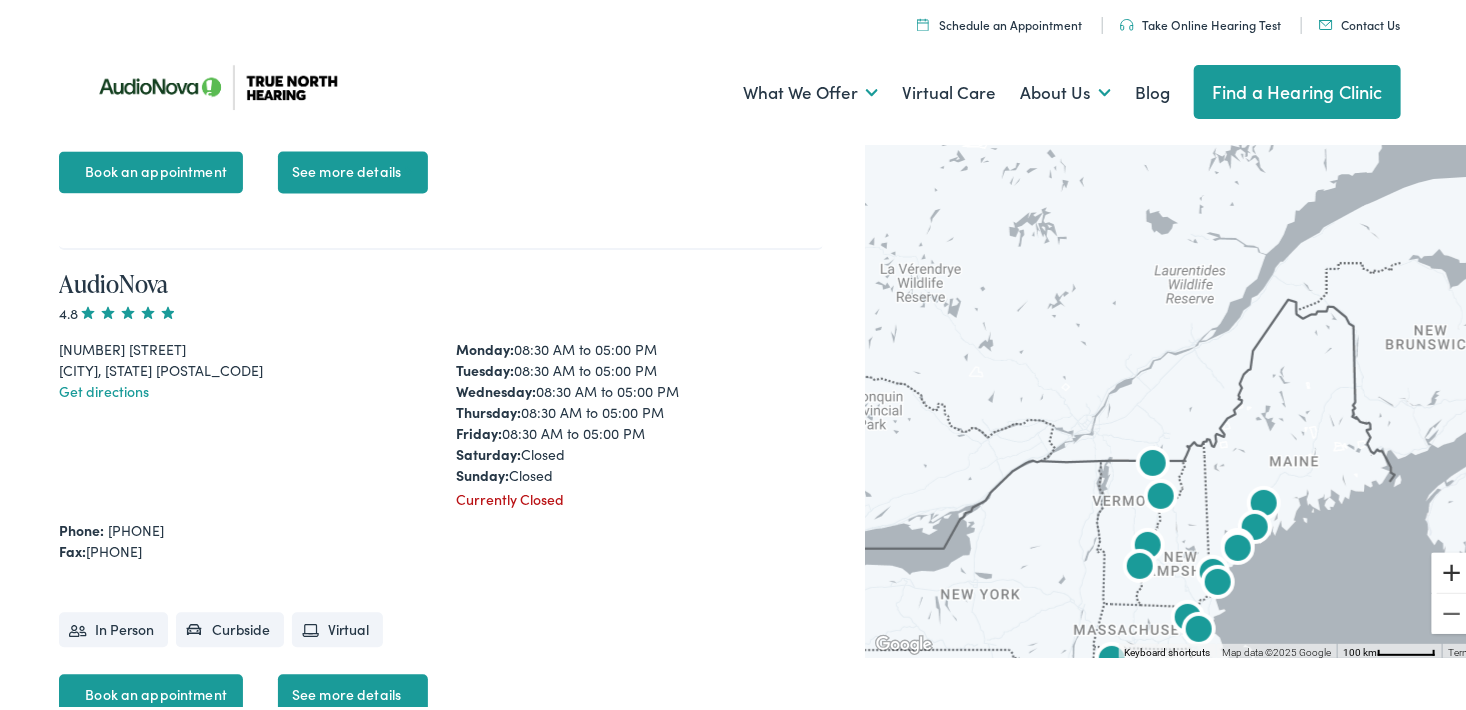 click at bounding box center [1452, 569] 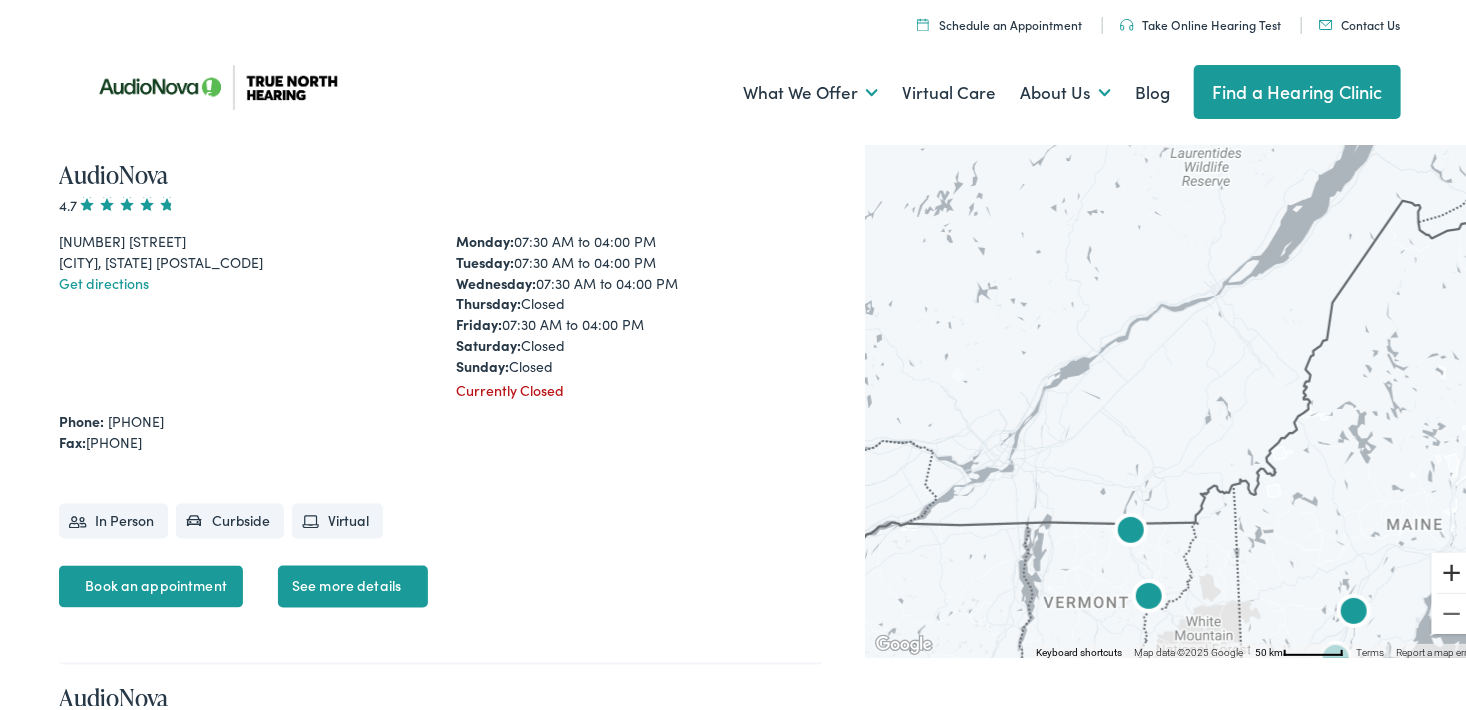 scroll, scrollTop: 5207, scrollLeft: 0, axis: vertical 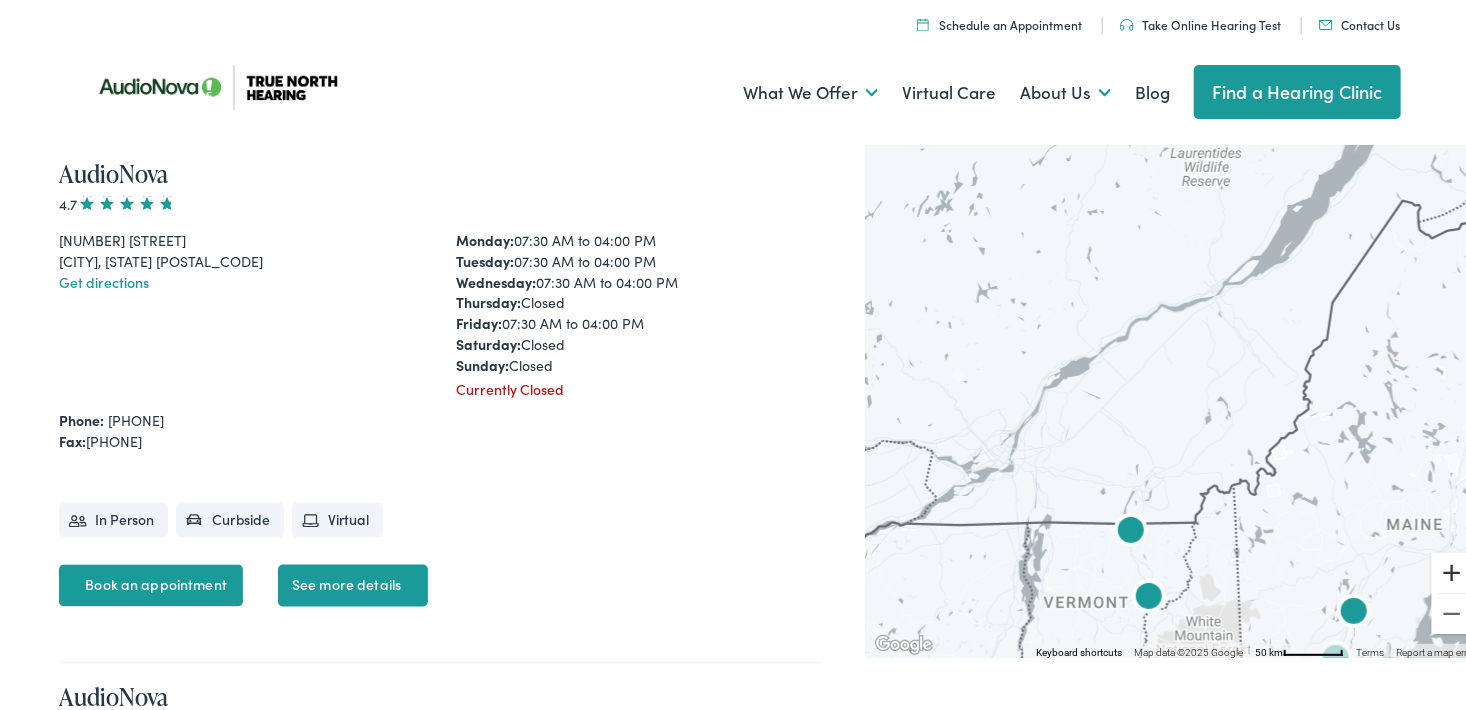 click at bounding box center [1452, 569] 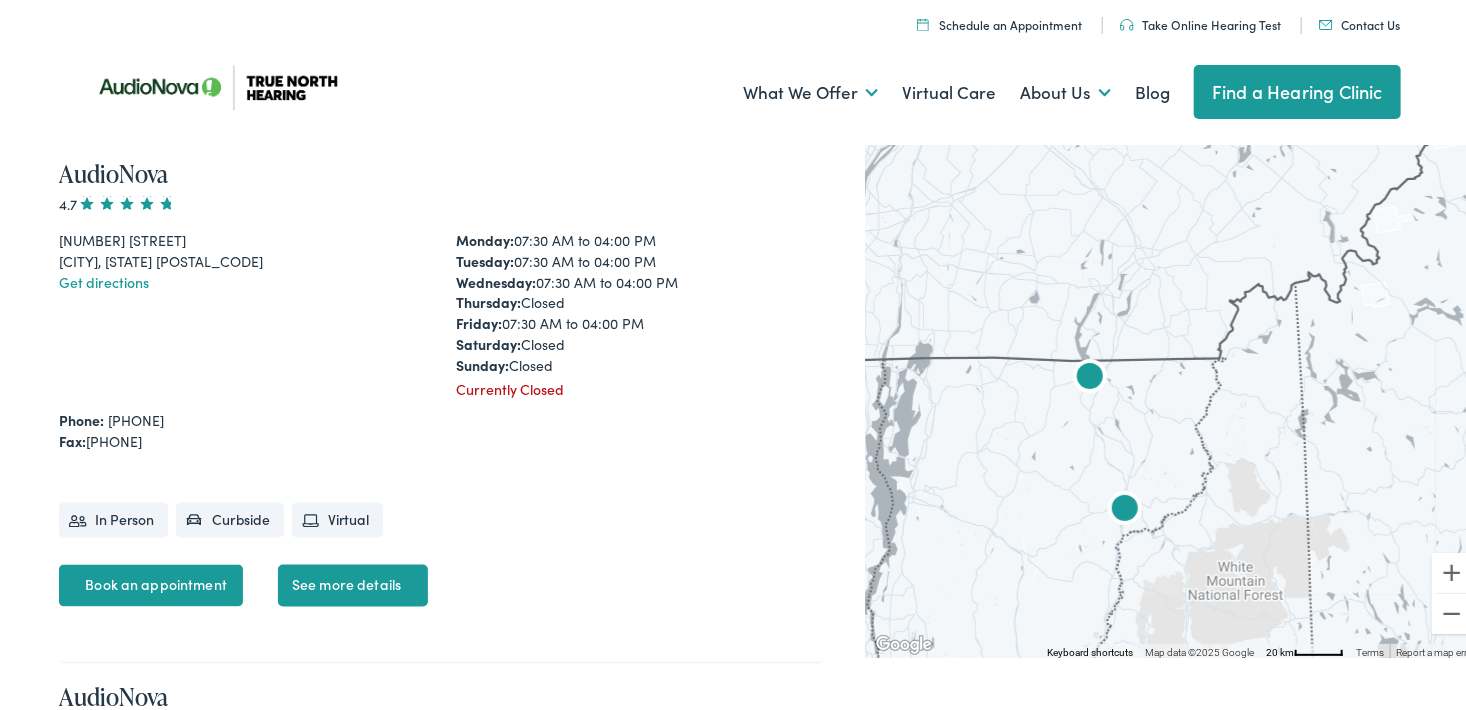 drag, startPoint x: 1336, startPoint y: 467, endPoint x: 1337, endPoint y: 178, distance: 289.00174 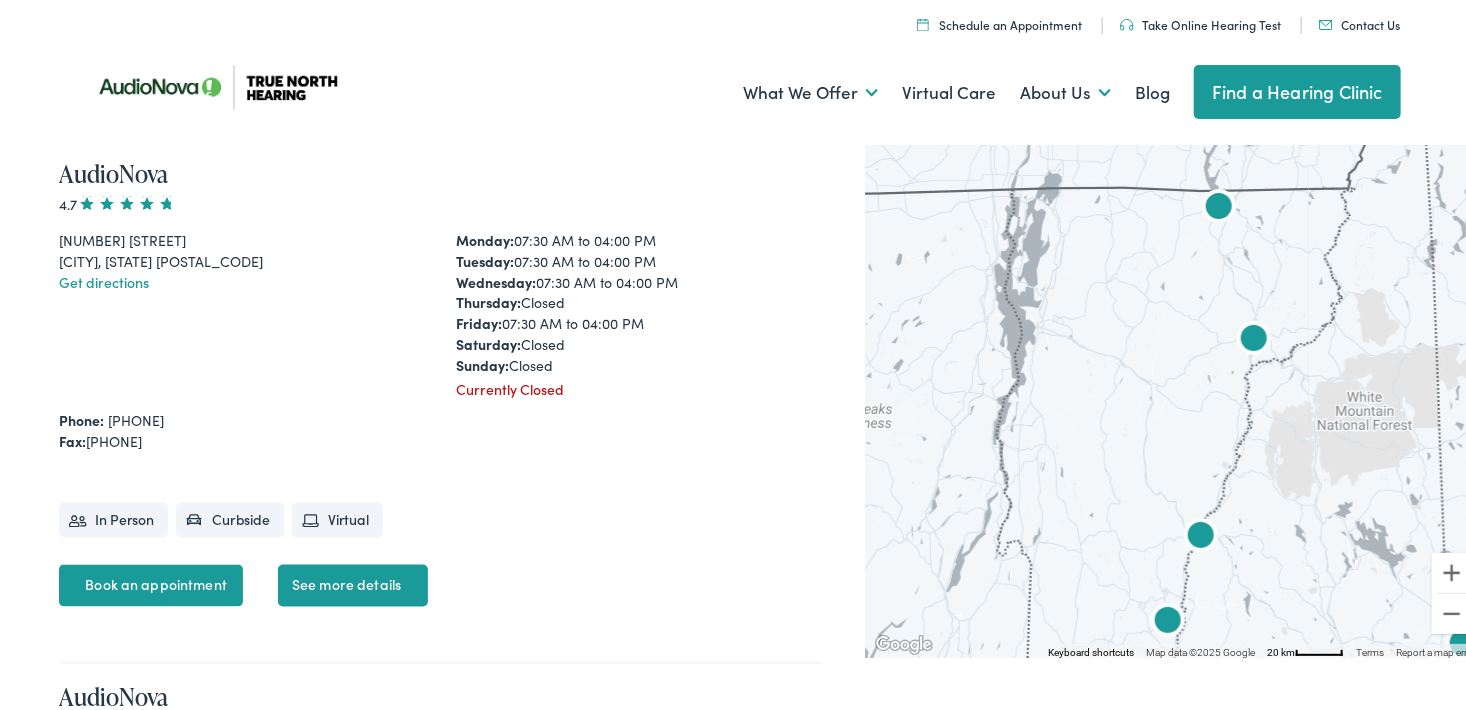 drag, startPoint x: 1177, startPoint y: 442, endPoint x: 1308, endPoint y: 268, distance: 217.80037 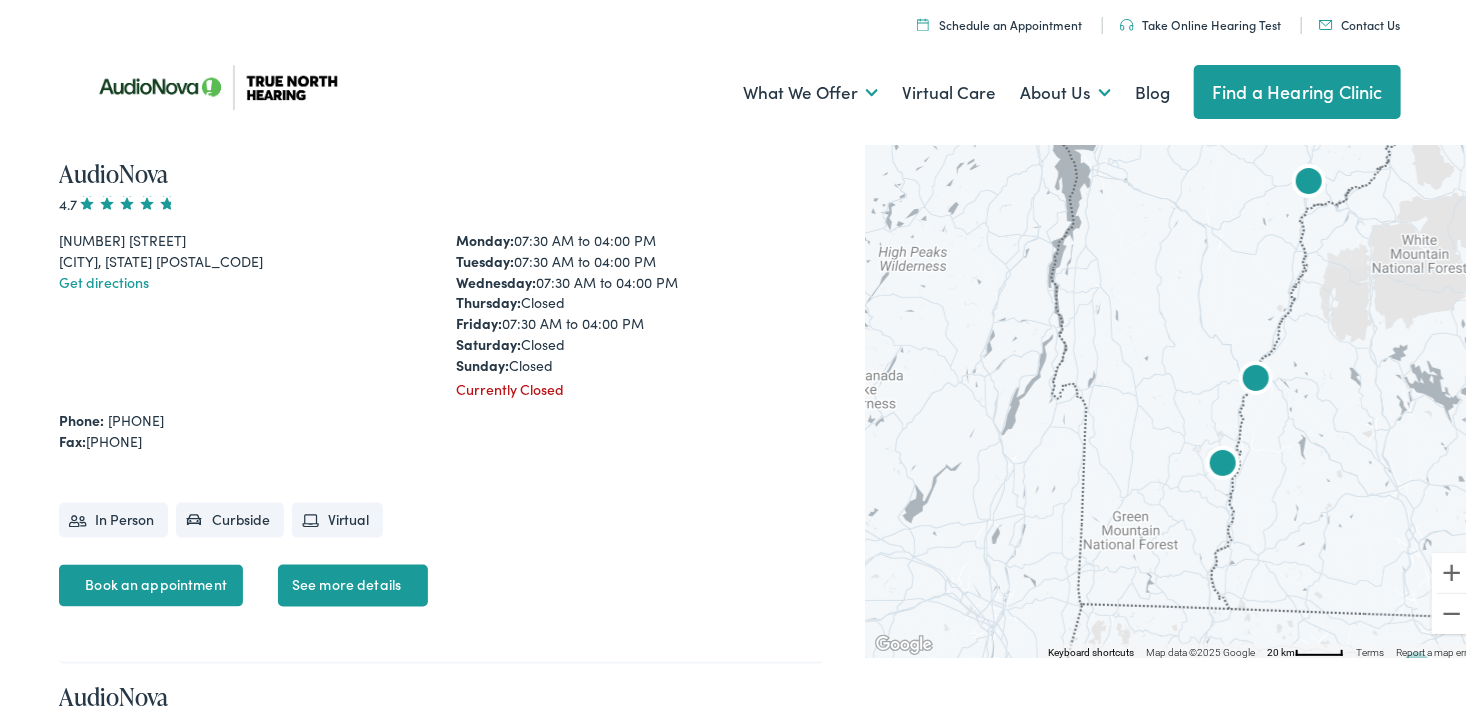 drag, startPoint x: 1217, startPoint y: 525, endPoint x: 1272, endPoint y: 362, distance: 172.02907 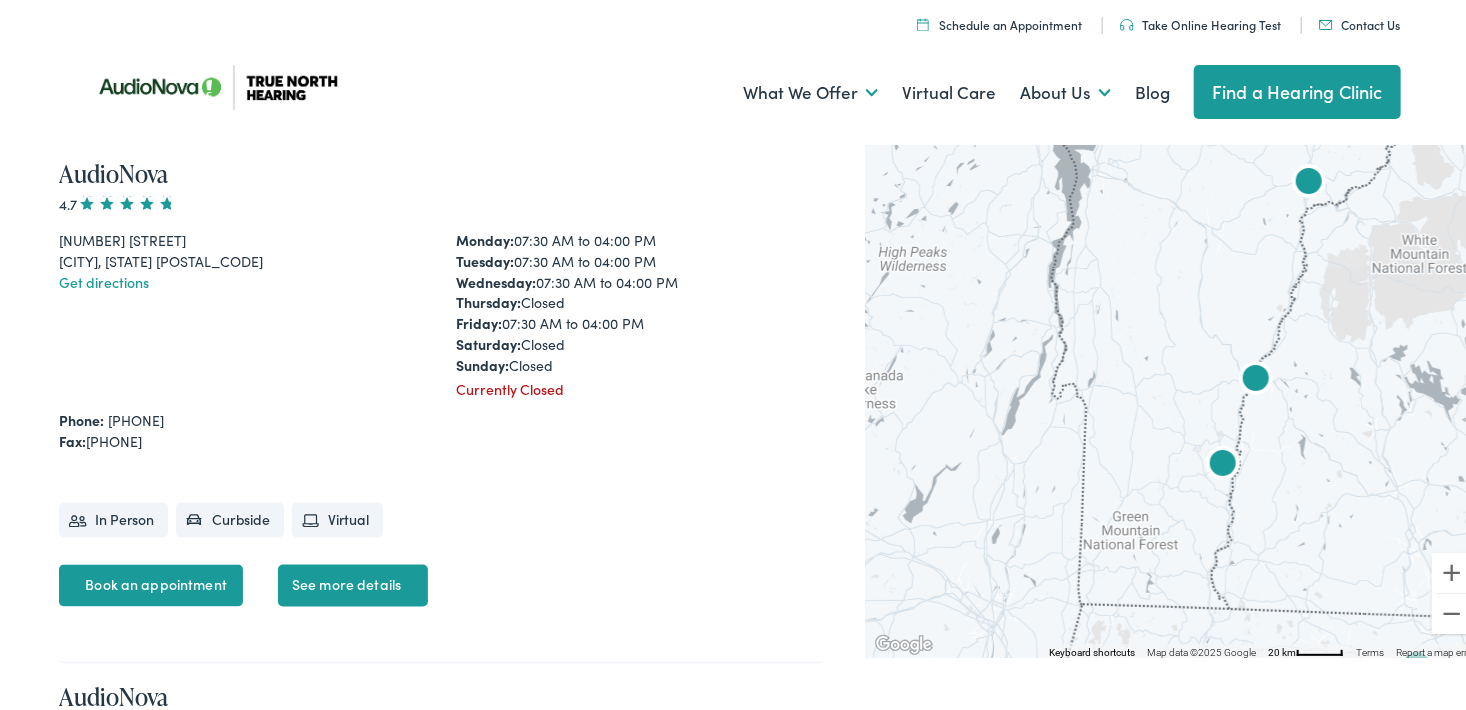 click at bounding box center (1256, 377) 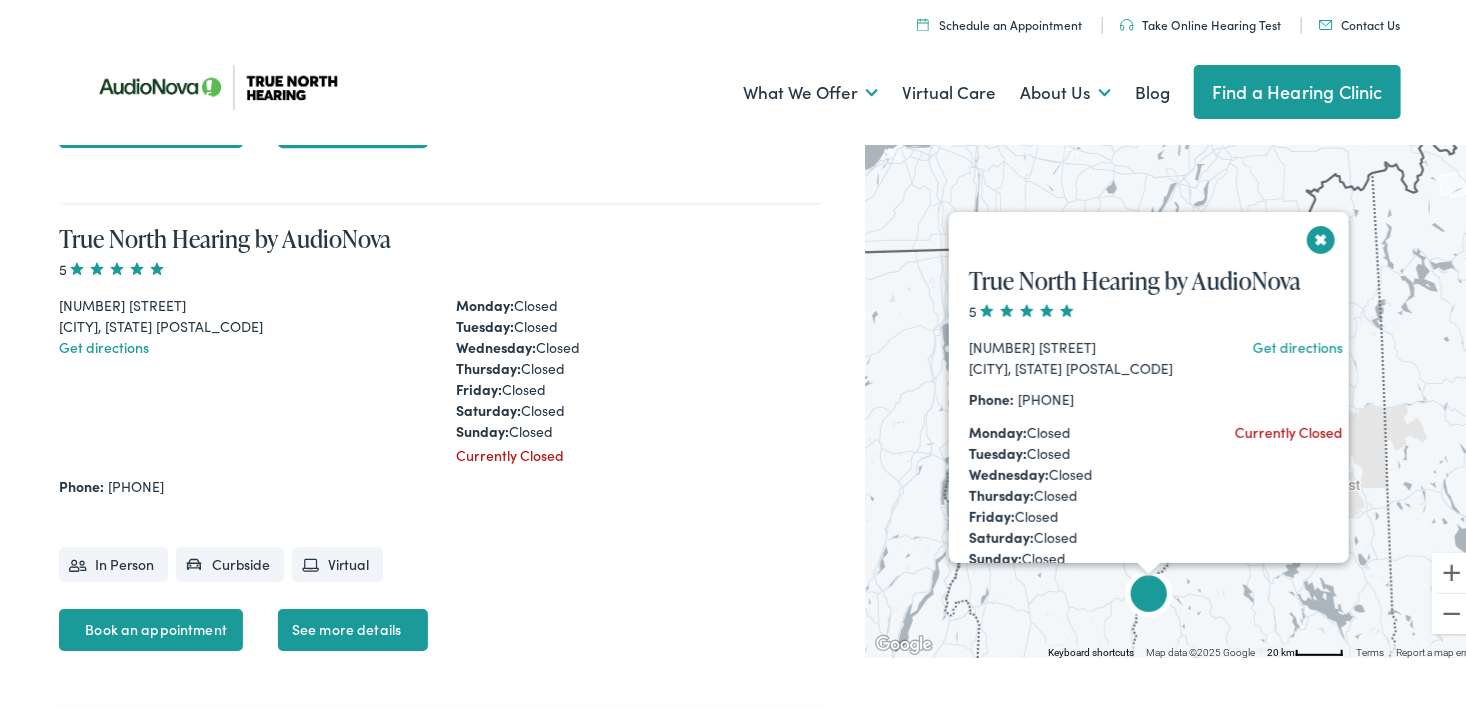 scroll, scrollTop: 6728, scrollLeft: 0, axis: vertical 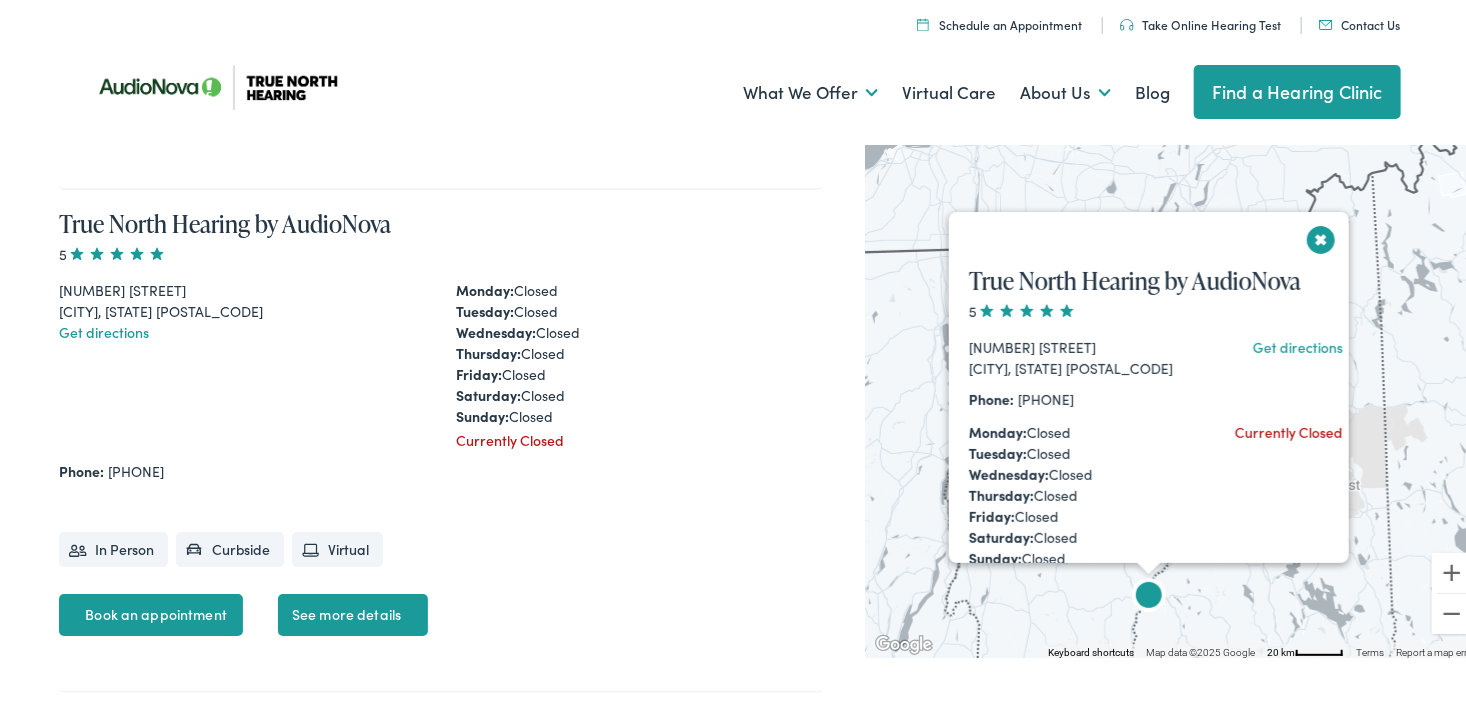click at bounding box center [1321, 235] 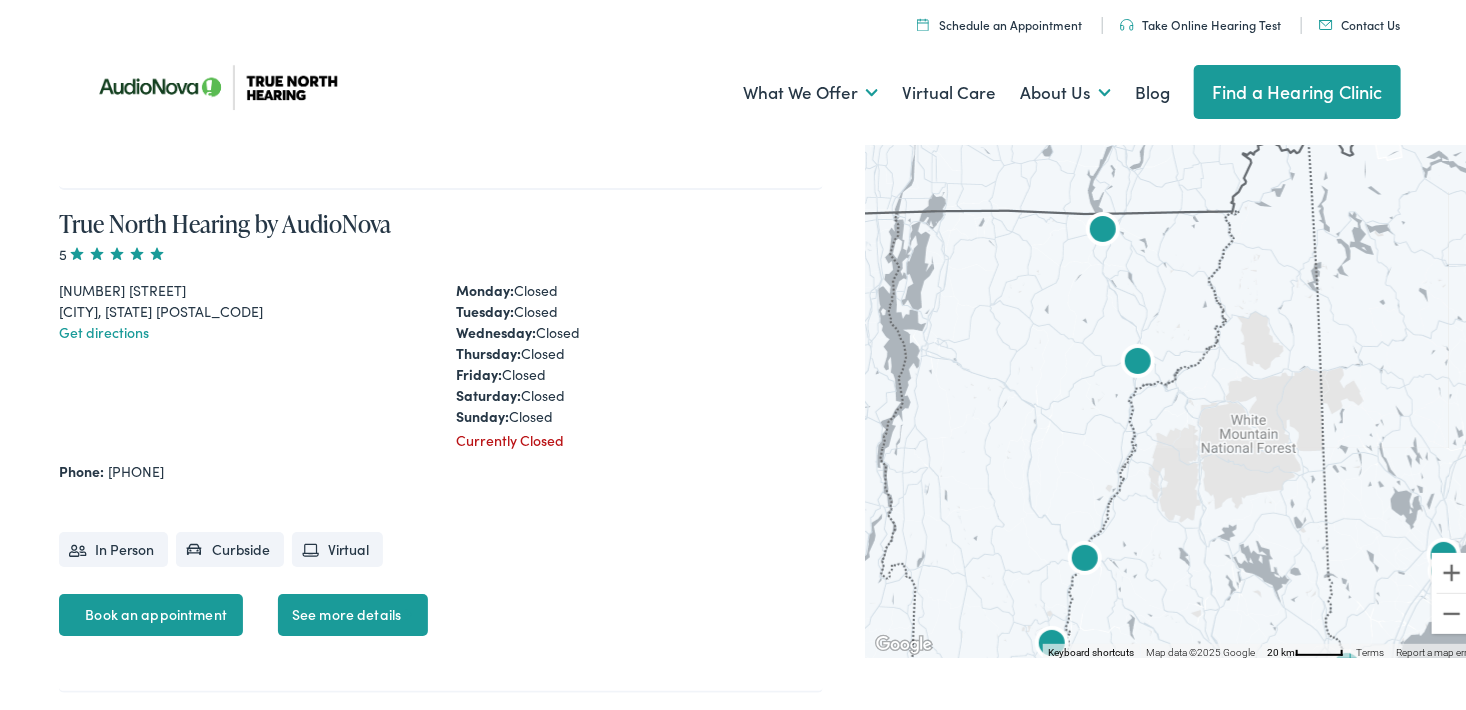 drag, startPoint x: 1200, startPoint y: 375, endPoint x: 1141, endPoint y: 338, distance: 69.641945 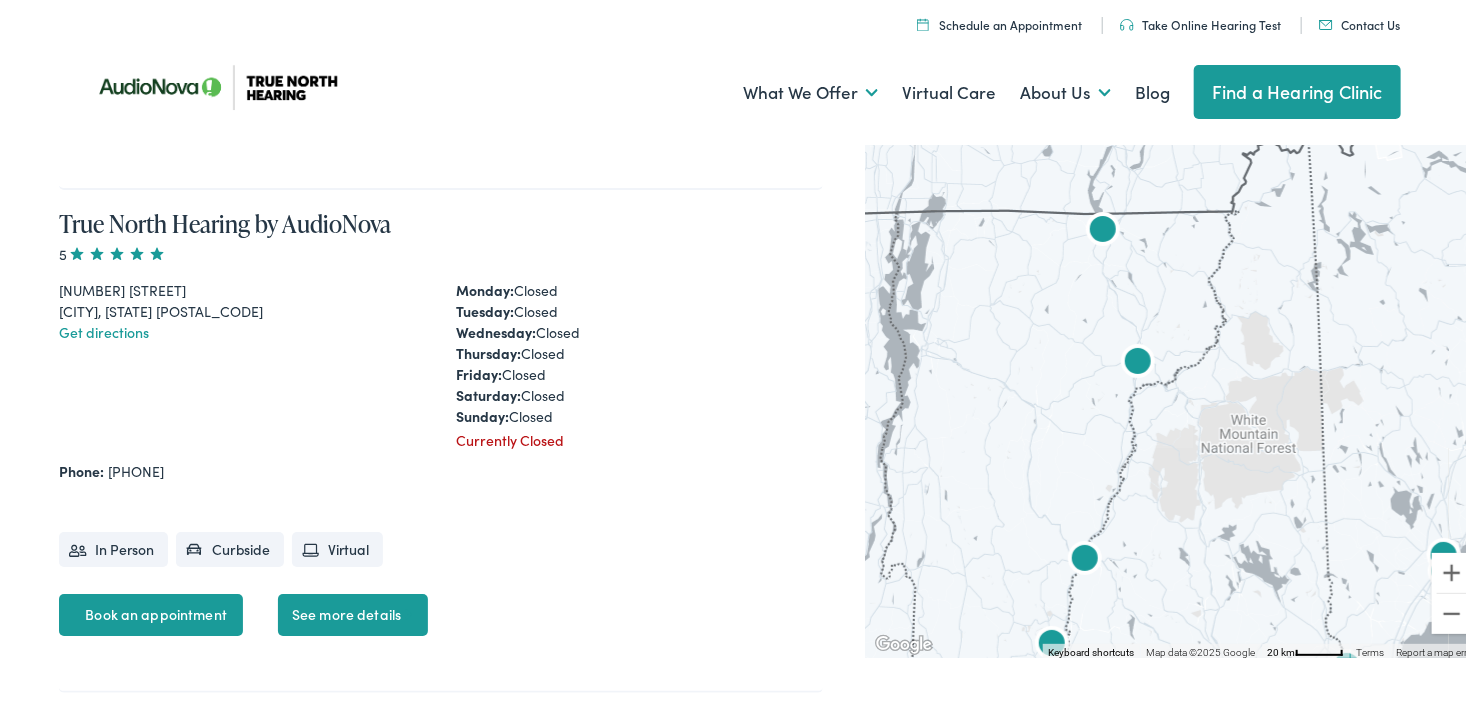 click at bounding box center [1138, 360] 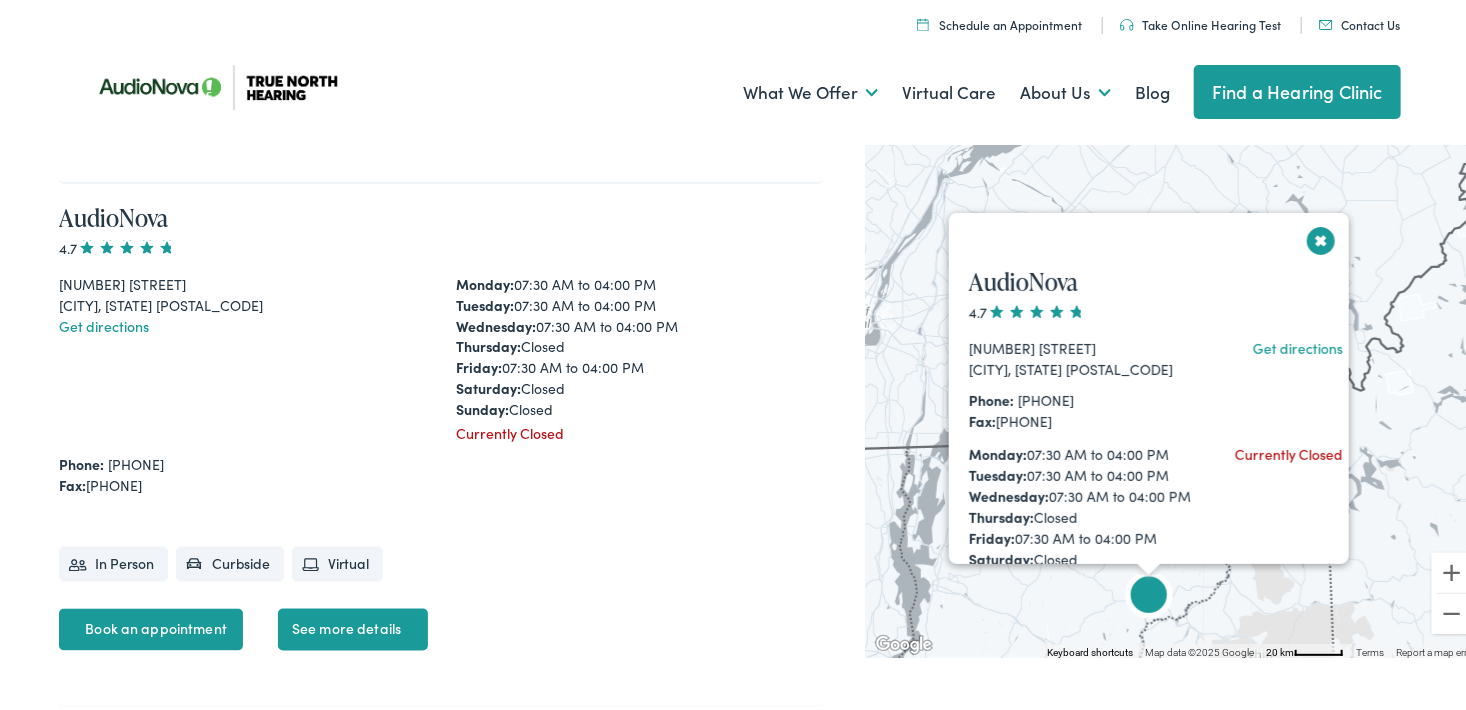 scroll, scrollTop: 5158, scrollLeft: 0, axis: vertical 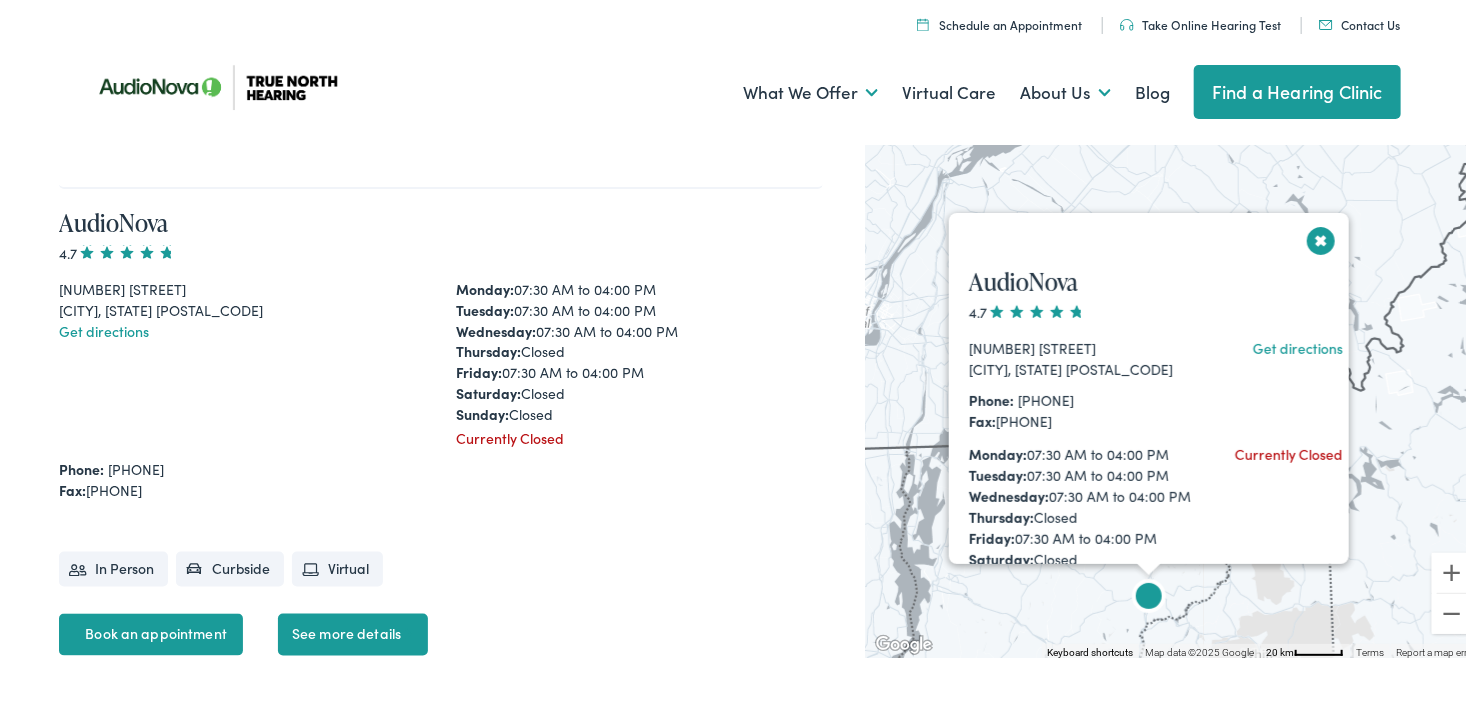 click on "AudioNova 4.7  198 Eastern Avenue St. Johnsbury, VT 05819 Get directions Phone:   802-748-4852 Fax:  802-748-8229 Monday:  07:30 AM to 04:00 PM Tuesday:  07:30 AM to 04:00 PM Wednesday:  07:30 AM to 04:00 PM Thursday:  Closed Friday:  07:30 AM to 04:00 PM Saturday:  Closed Sunday:  Closed Currently Closed In Person Curbside Virtual Book an appointment See more details" at bounding box center [1158, 510] 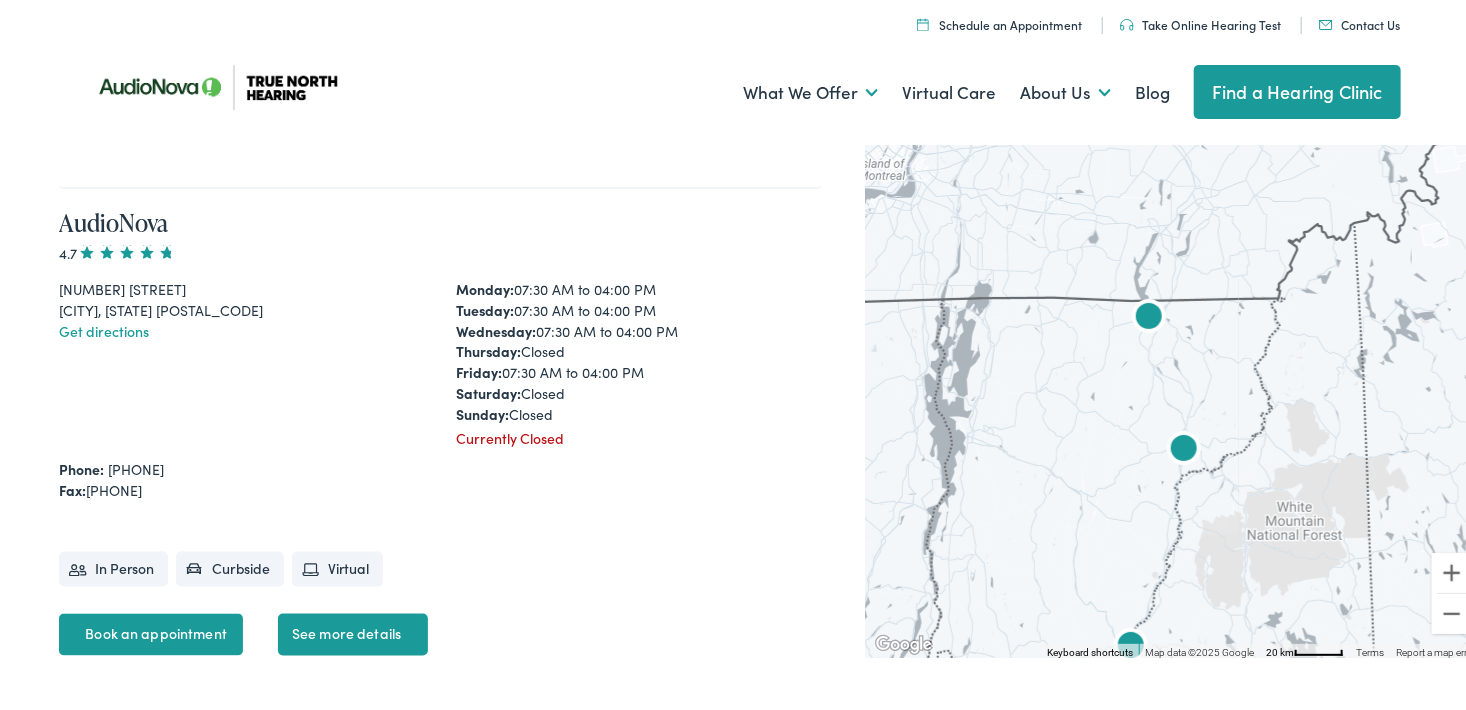 drag, startPoint x: 1311, startPoint y: 232, endPoint x: 1349, endPoint y: 73, distance: 163.47783 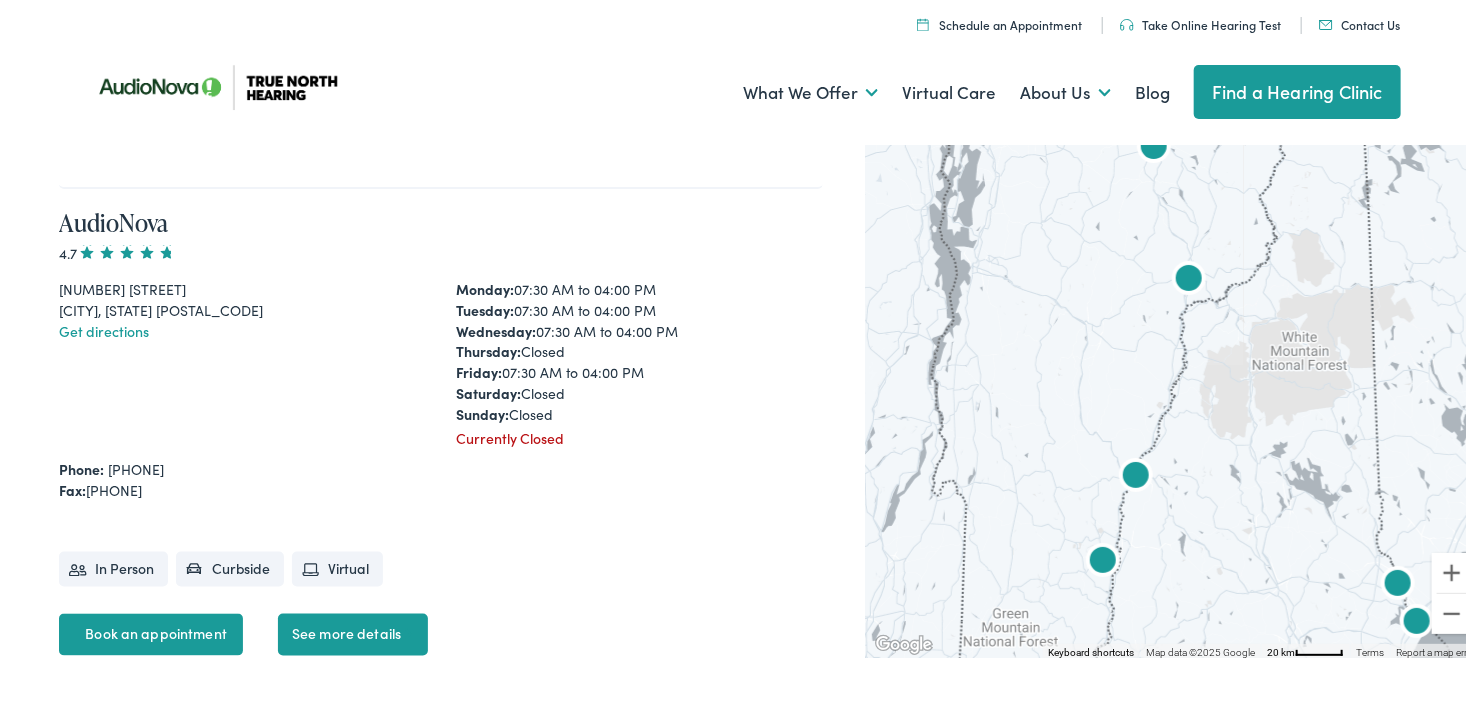 drag, startPoint x: 1289, startPoint y: 313, endPoint x: 1289, endPoint y: 128, distance: 185 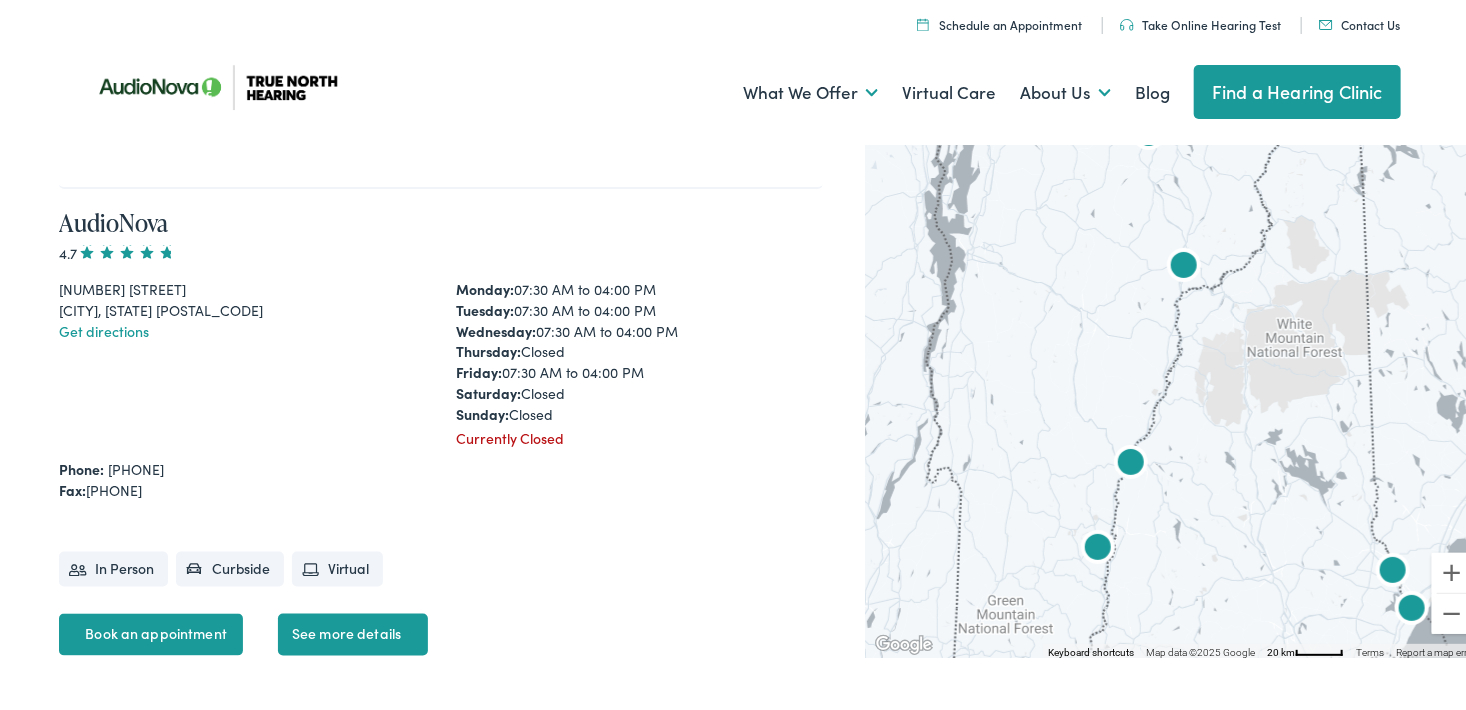 click at bounding box center (1098, 546) 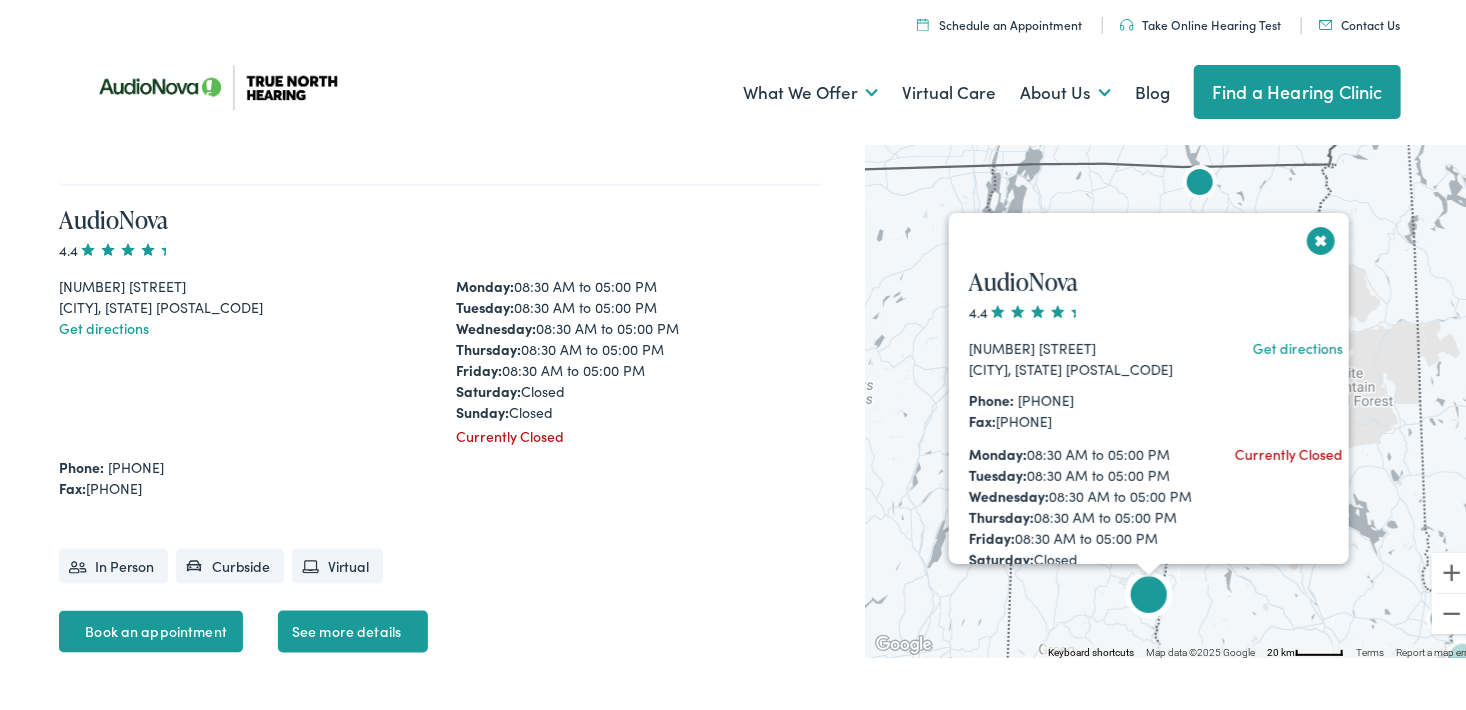 scroll, scrollTop: 4635, scrollLeft: 0, axis: vertical 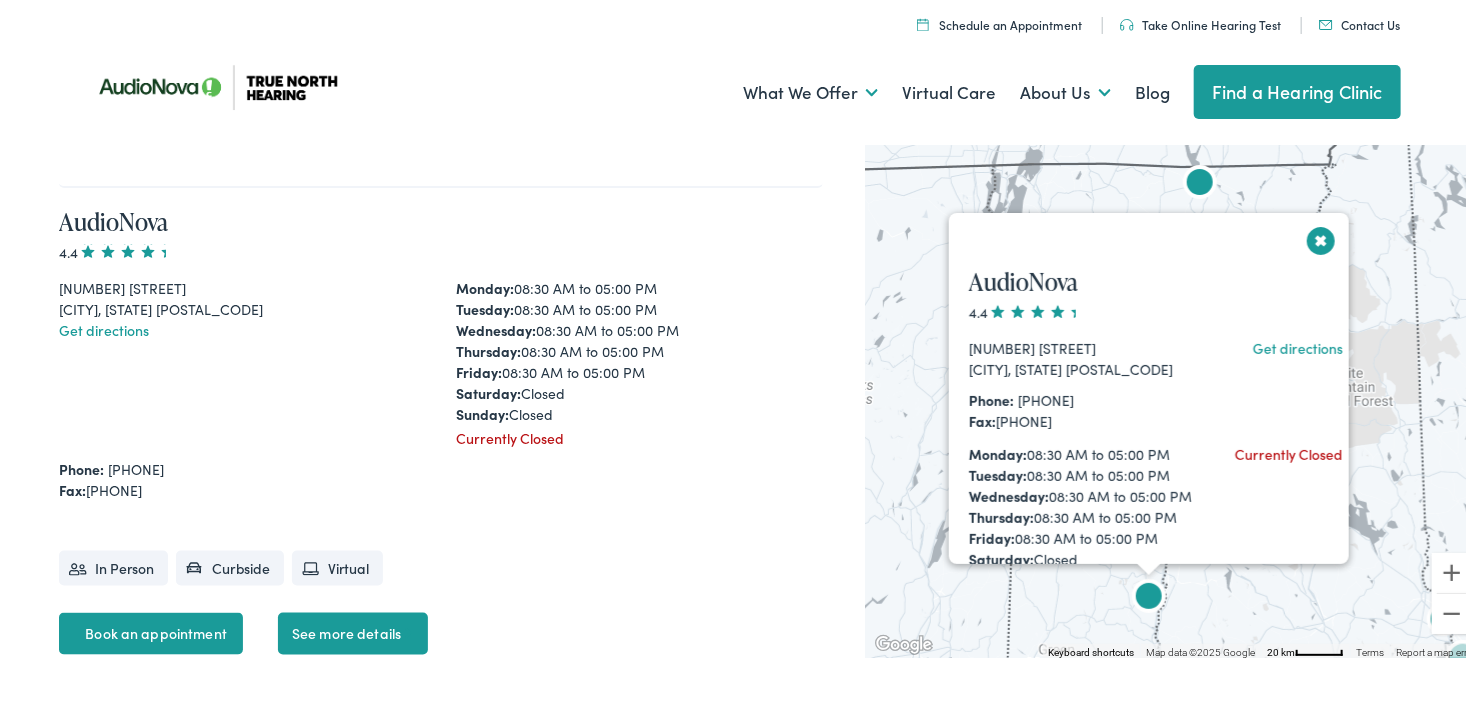 click on "AudioNova 4.4  100 Springfield Plaza Springfield, VT 05156 Get directions Phone:   802-213-5398 Fax:  802-922-9995 Monday:  08:30 AM to 05:00 PM Tuesday:  08:30 AM to 05:00 PM Wednesday:  08:30 AM to 05:00 PM Thursday:  08:30 AM to 05:00 PM Friday:  08:30 AM to 05:00 PM Saturday:  Closed Sunday:  Closed Currently Closed In Person Curbside Virtual Book an appointment See more details" at bounding box center (1174, 394) 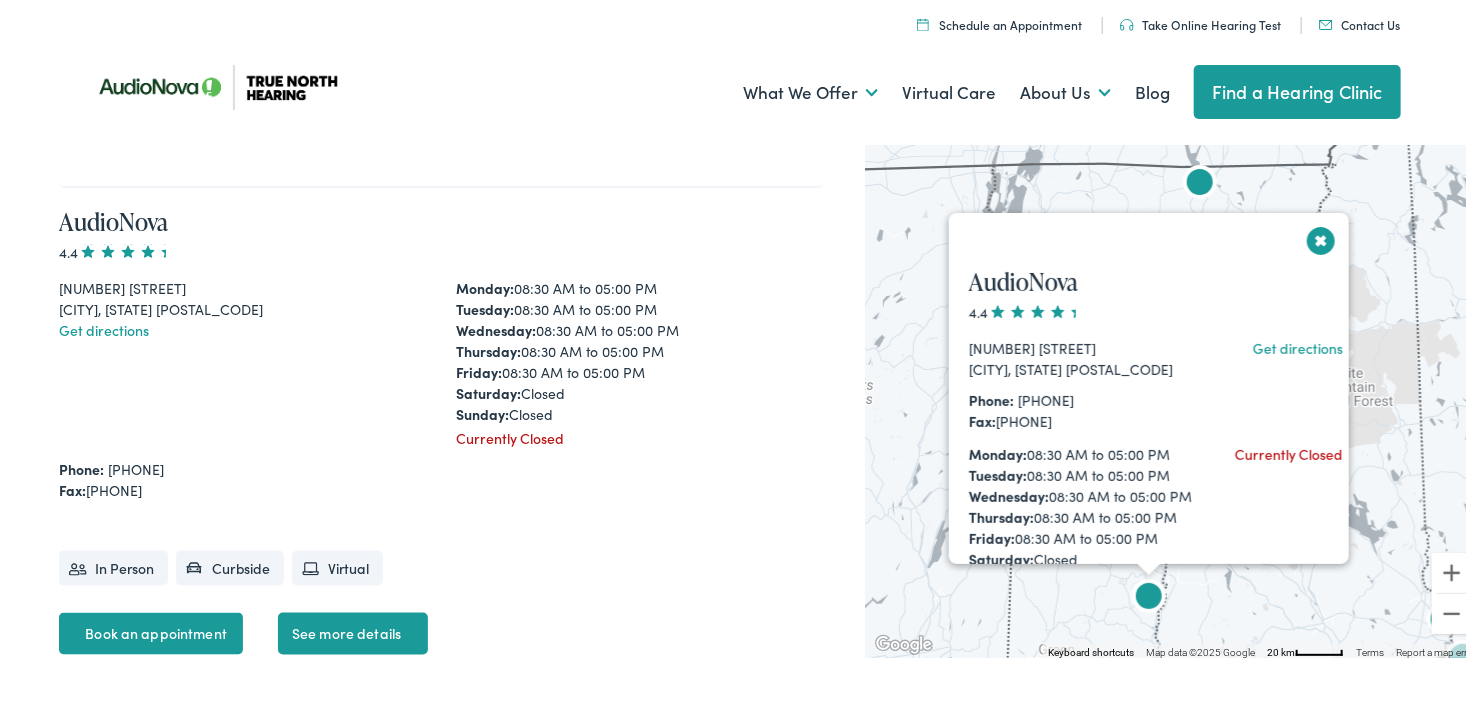 click at bounding box center (1321, 236) 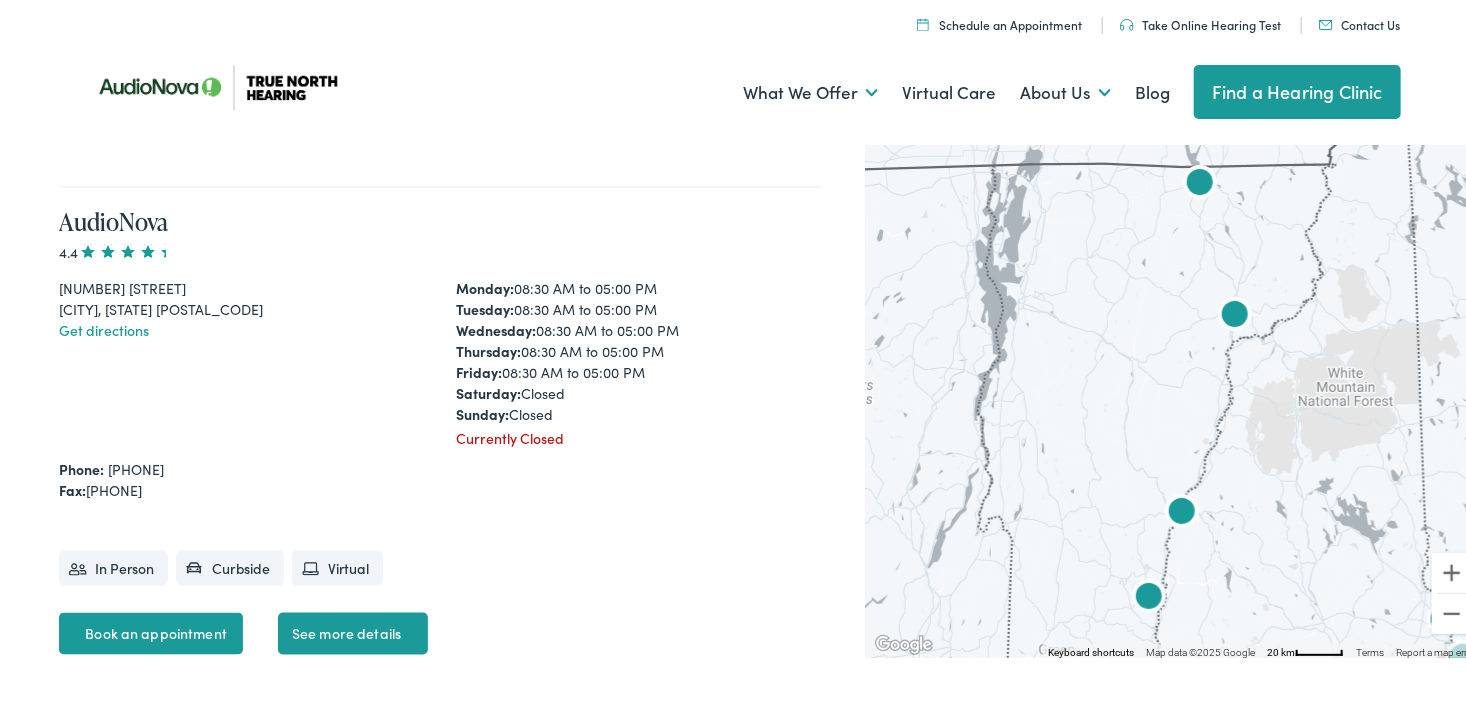 click at bounding box center (1182, 510) 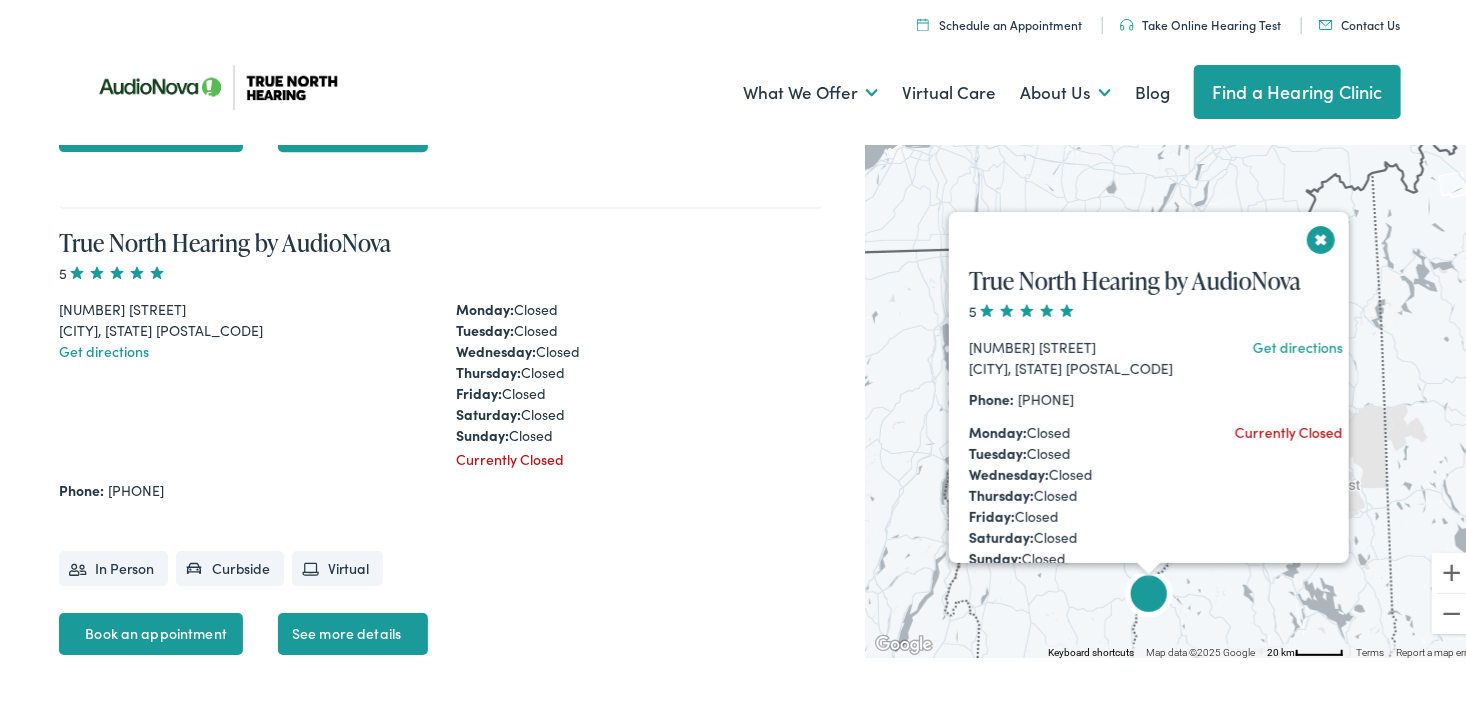 scroll, scrollTop: 6728, scrollLeft: 0, axis: vertical 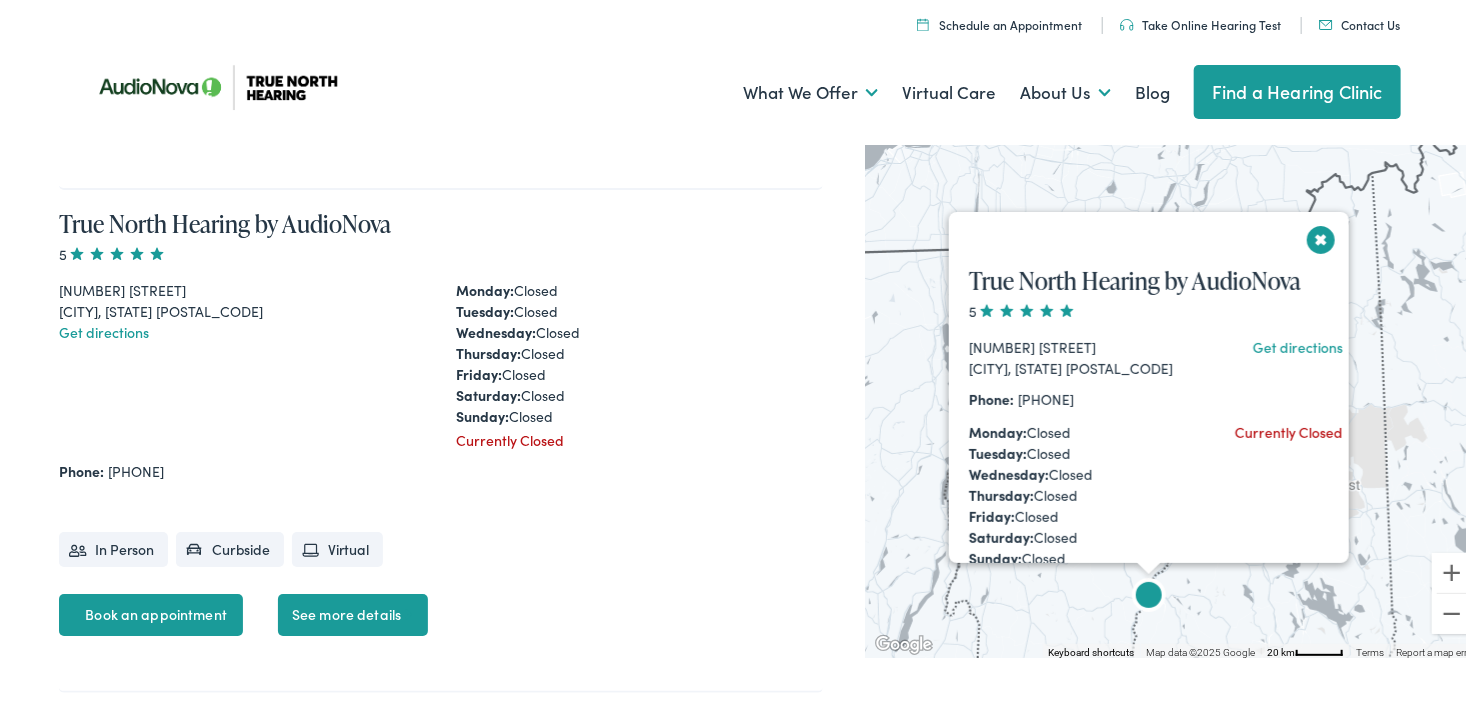 click at bounding box center (1321, 235) 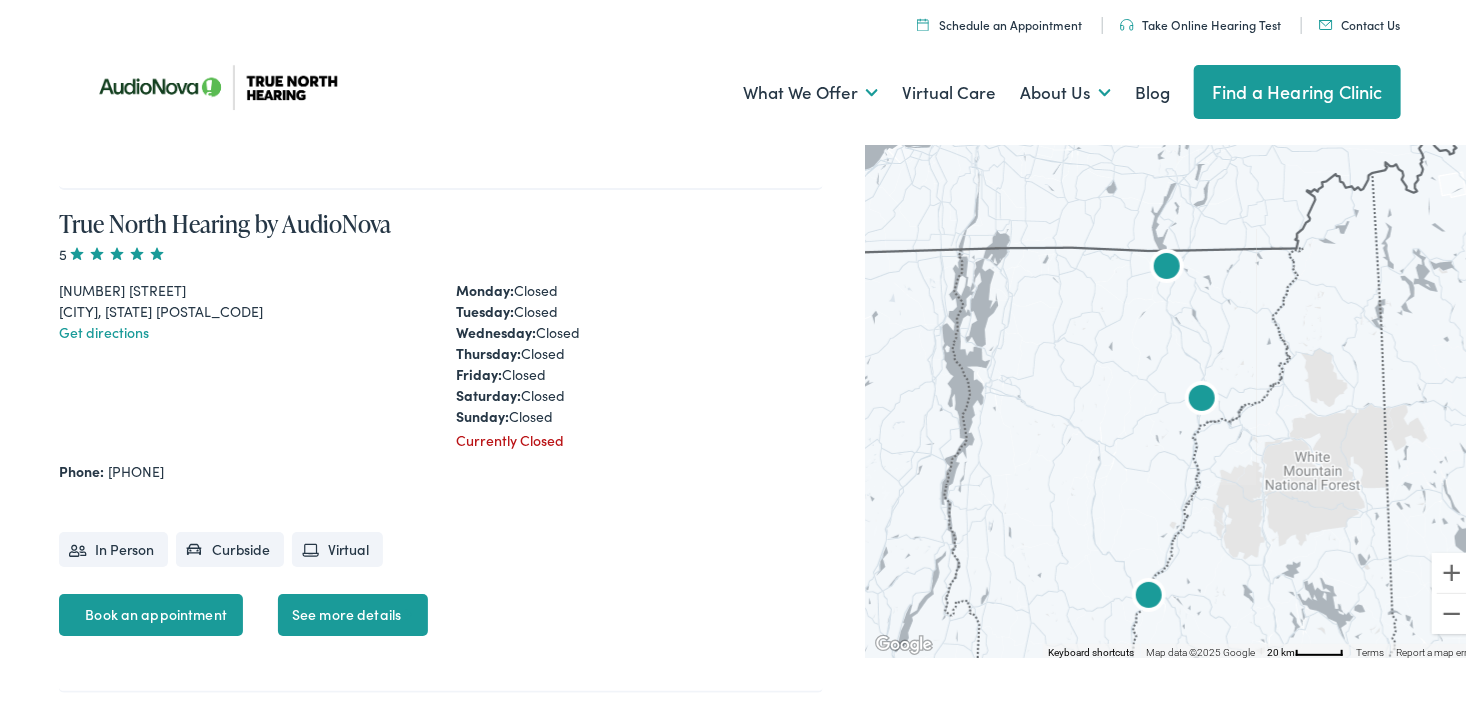 click at bounding box center [1202, 397] 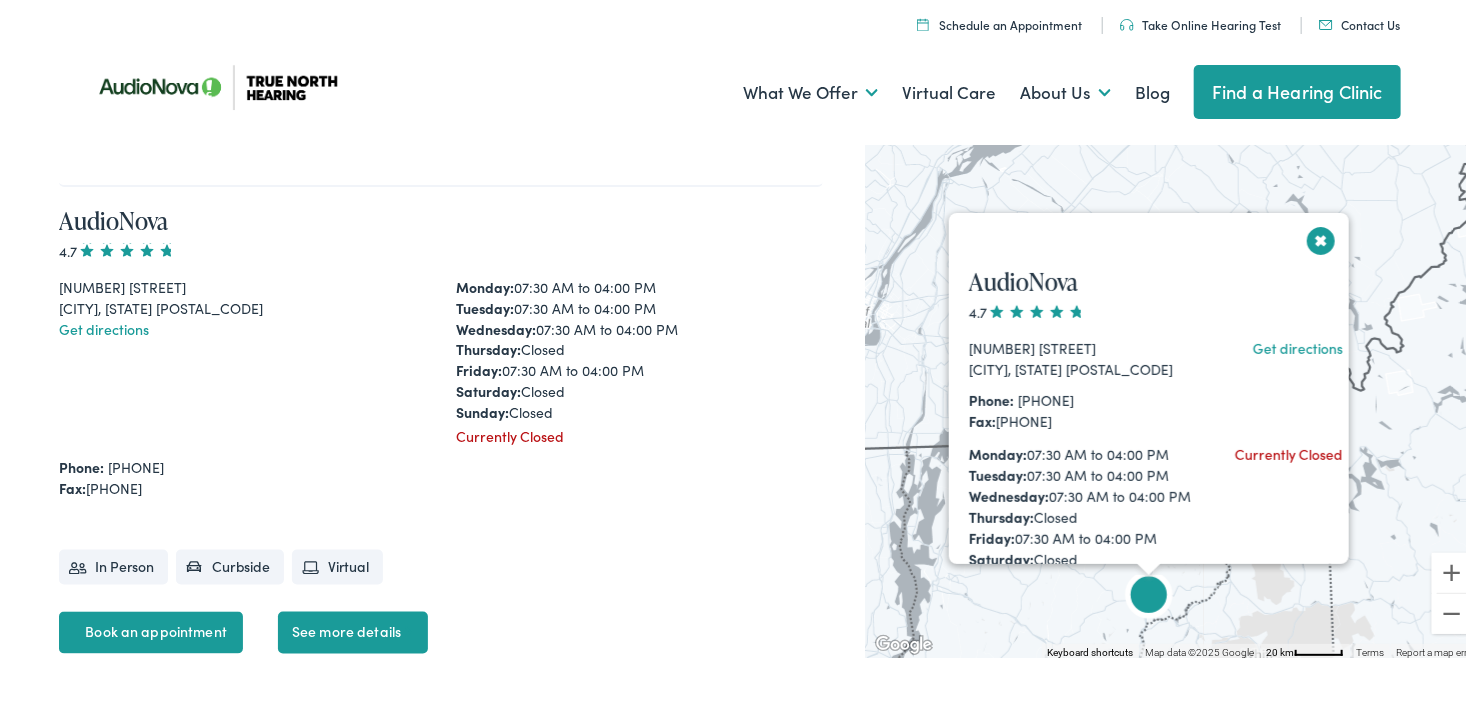scroll, scrollTop: 5158, scrollLeft: 0, axis: vertical 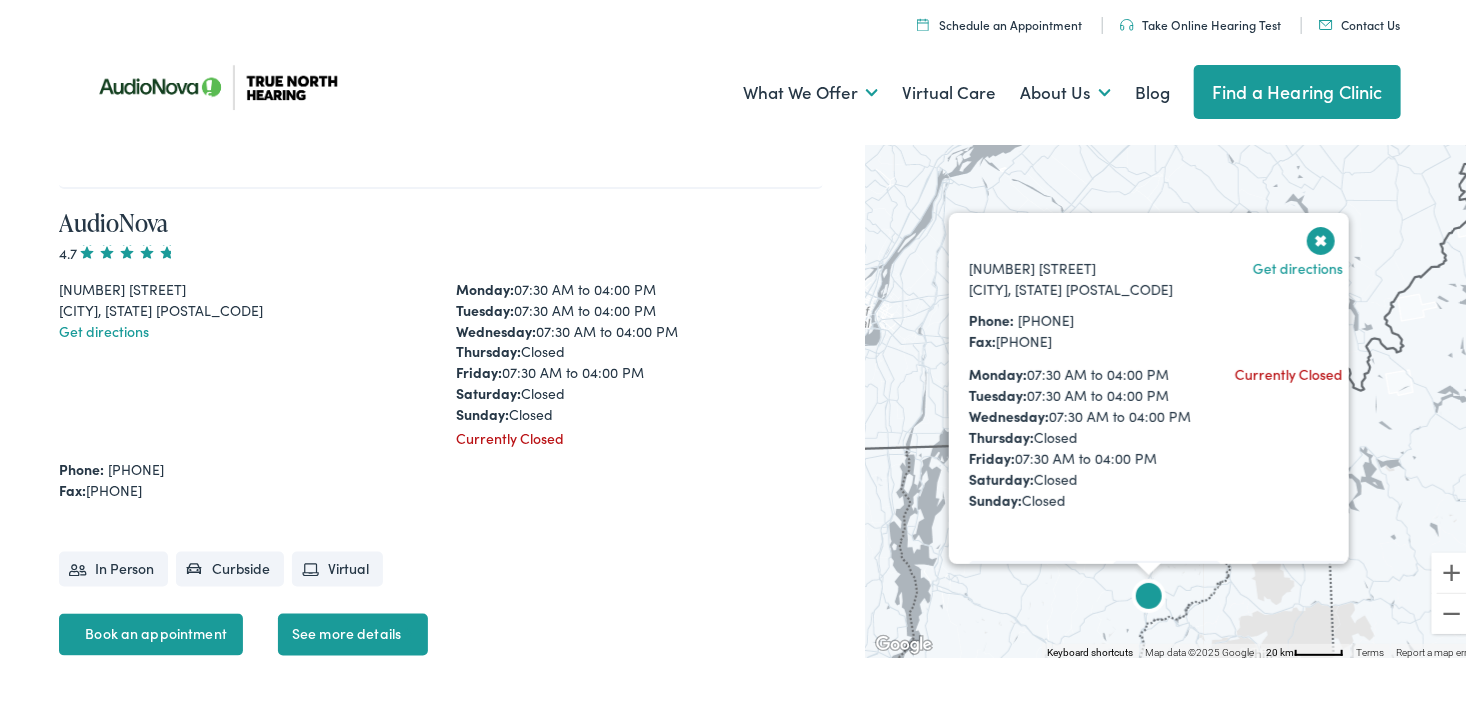 click on "Schedule an Appointment" at bounding box center [999, 20] 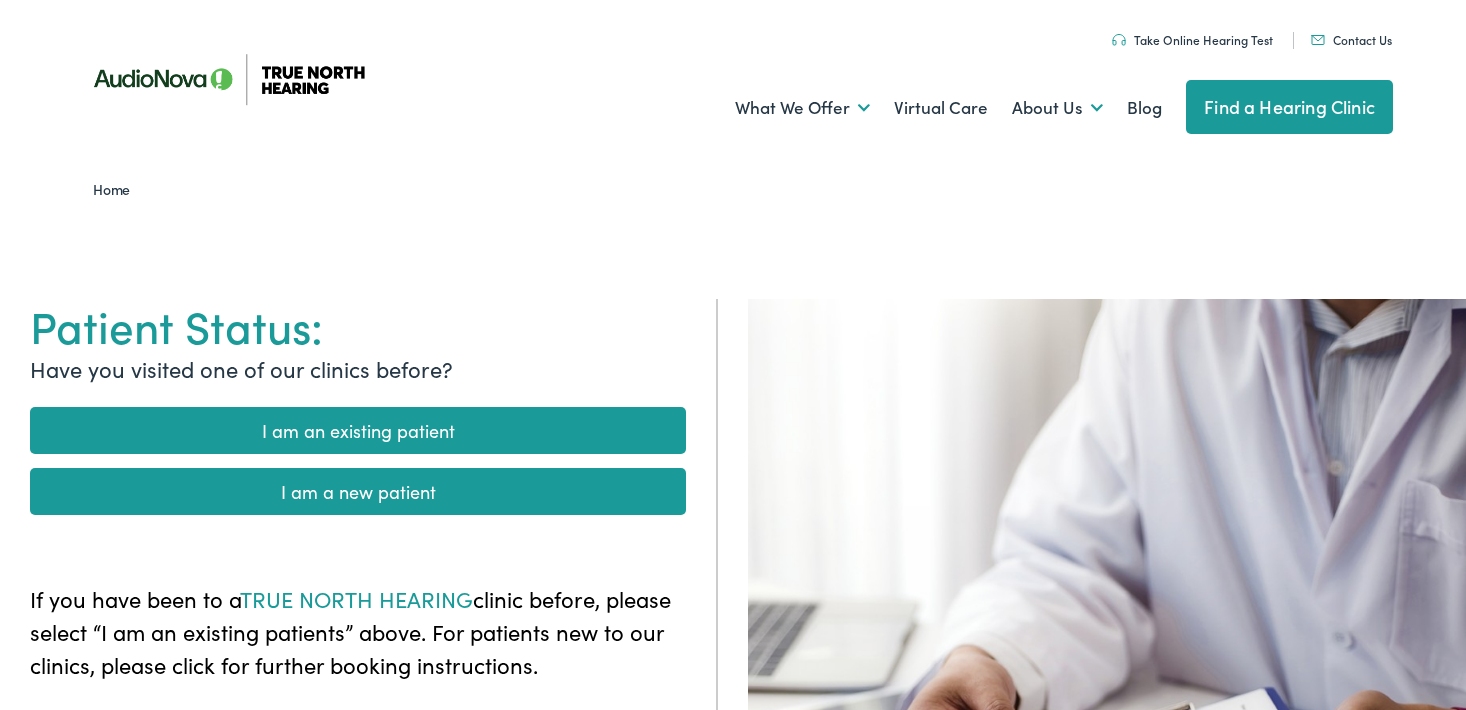 scroll, scrollTop: 0, scrollLeft: 0, axis: both 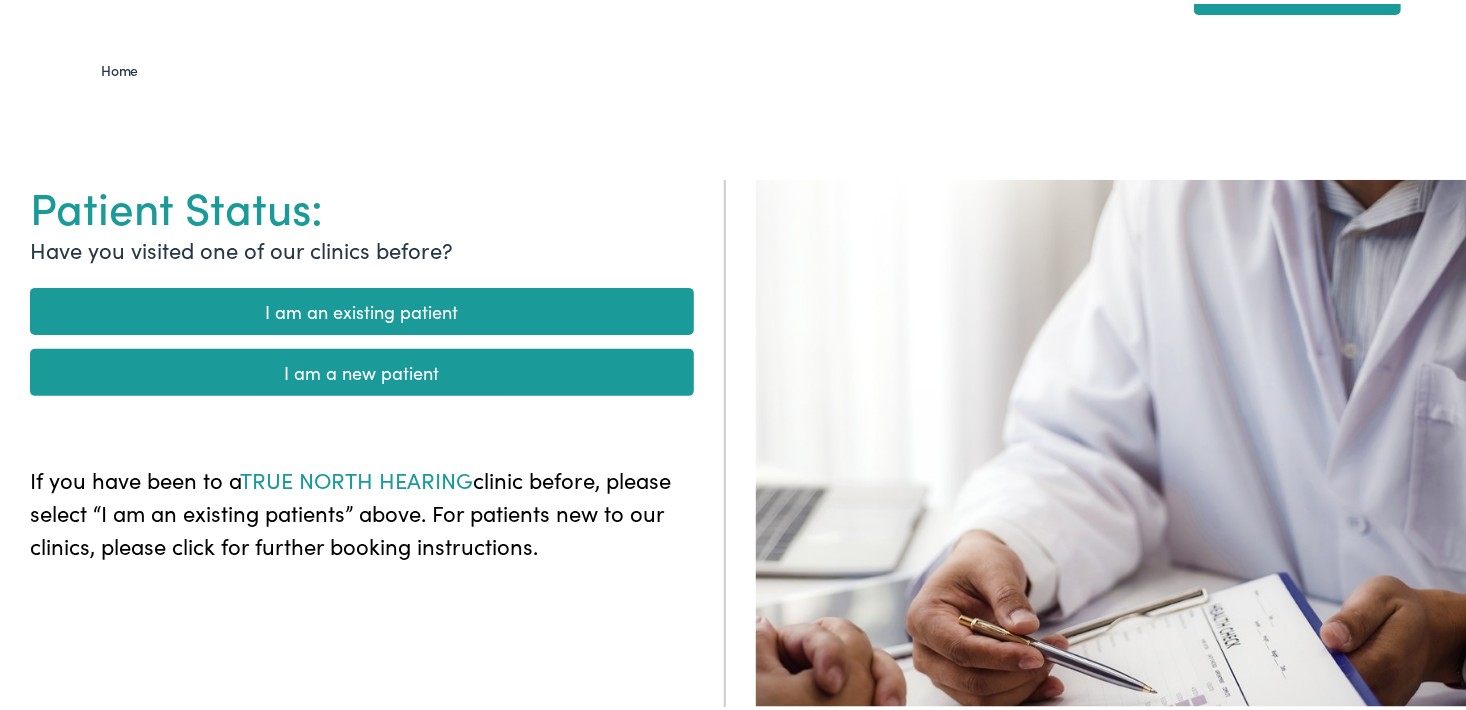 click on "I am an existing patient" at bounding box center (362, 307) 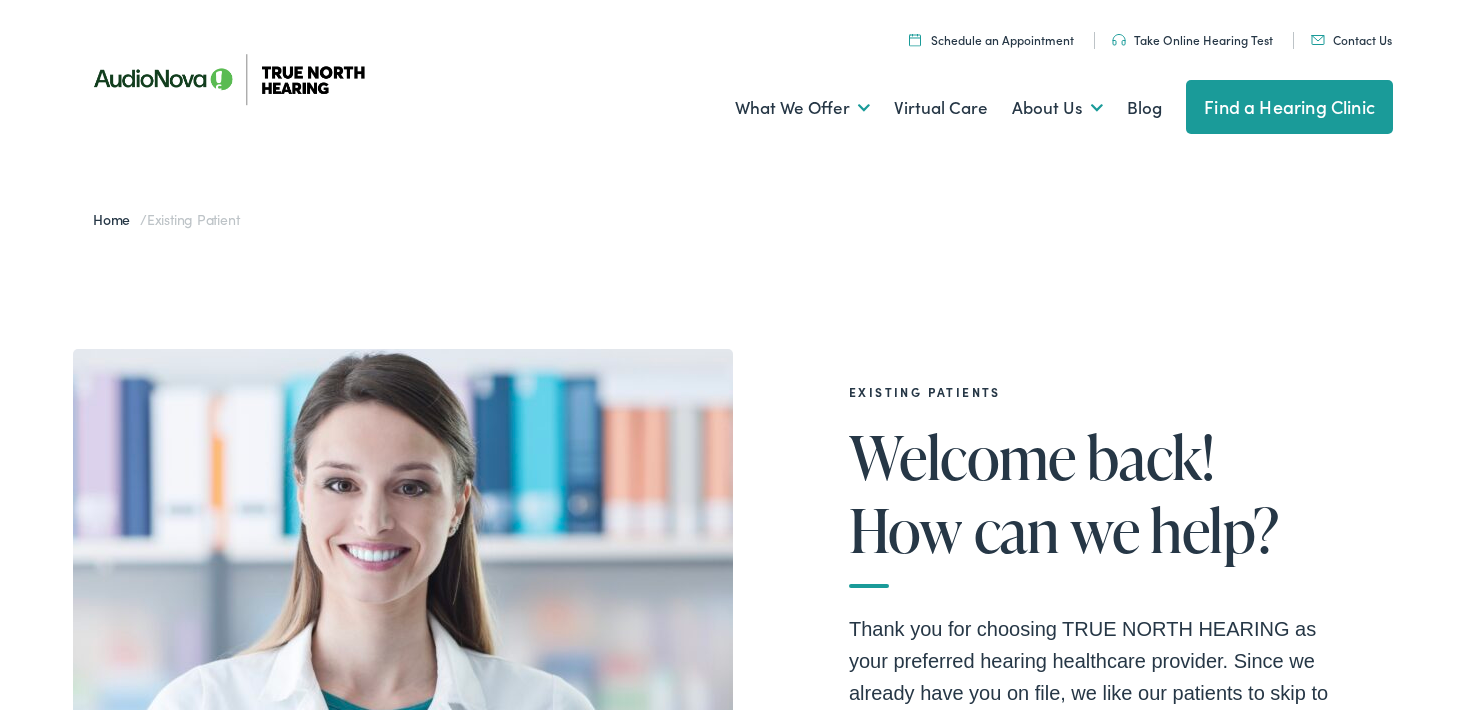 scroll, scrollTop: 0, scrollLeft: 0, axis: both 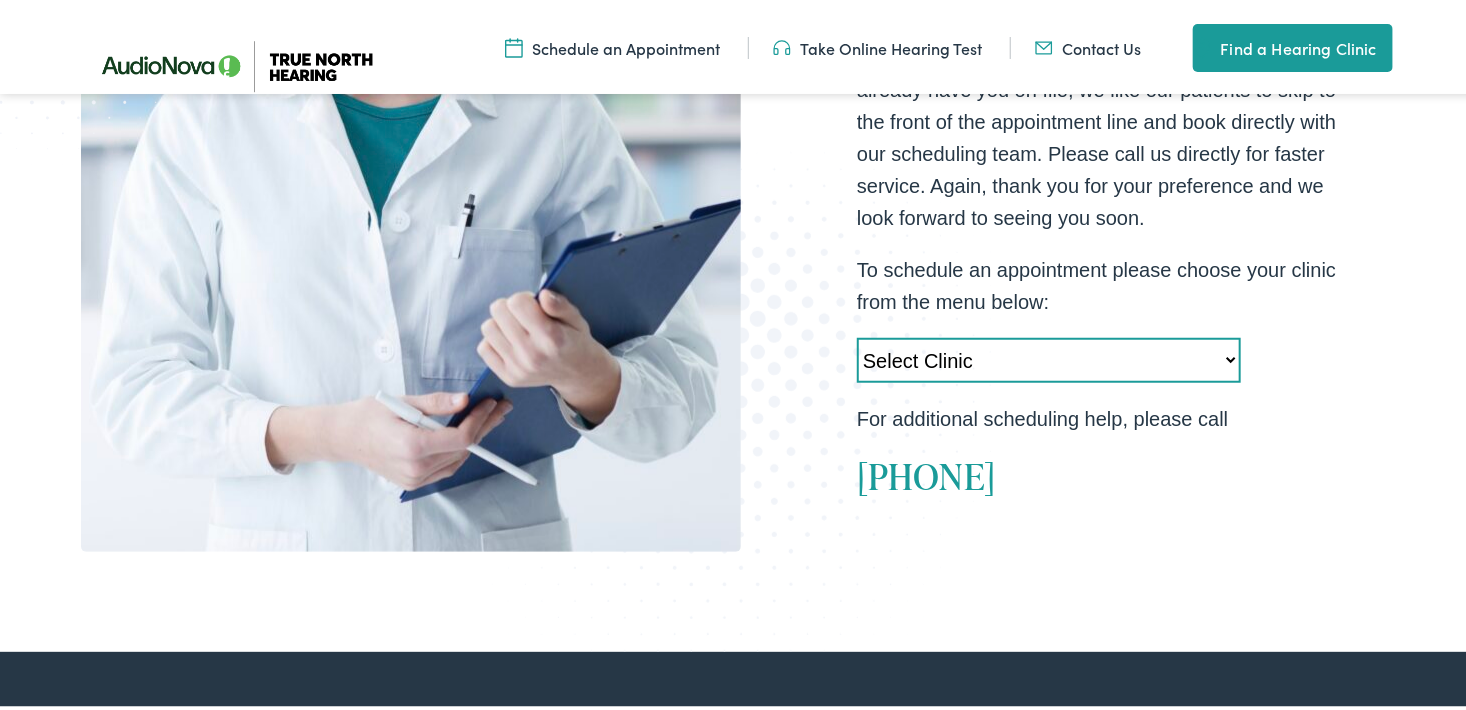 click on "Select Clinic Acton-MA-AudioNova 525 Main Street Topsham-ME-AudioNova 44 Elm Street Dover-NH-AudioNova 750 Central Avenue Newport-VT-AudioNova 41 School St. St. Johnsbury-VT-AudioNova 198 Eastern Avenue Newton-MA-AudioNova 181 Wells Avenue Portland-ME-AudioNova 2401 Congress Street Scarborough-ME-AudioNova 248 US Route 1 Portsmouth-NH-AudioNova 599 Lafayette Road Springfield-VT-AudioNova 100 Springfield Plaza Torrington-CT-AudioNova 663 East Main Street West Lebanon-NH-True North Hearing  93 S. Main Street Augusta-ME-True North Hearing  89 Hospital Street" at bounding box center (1049, 356) 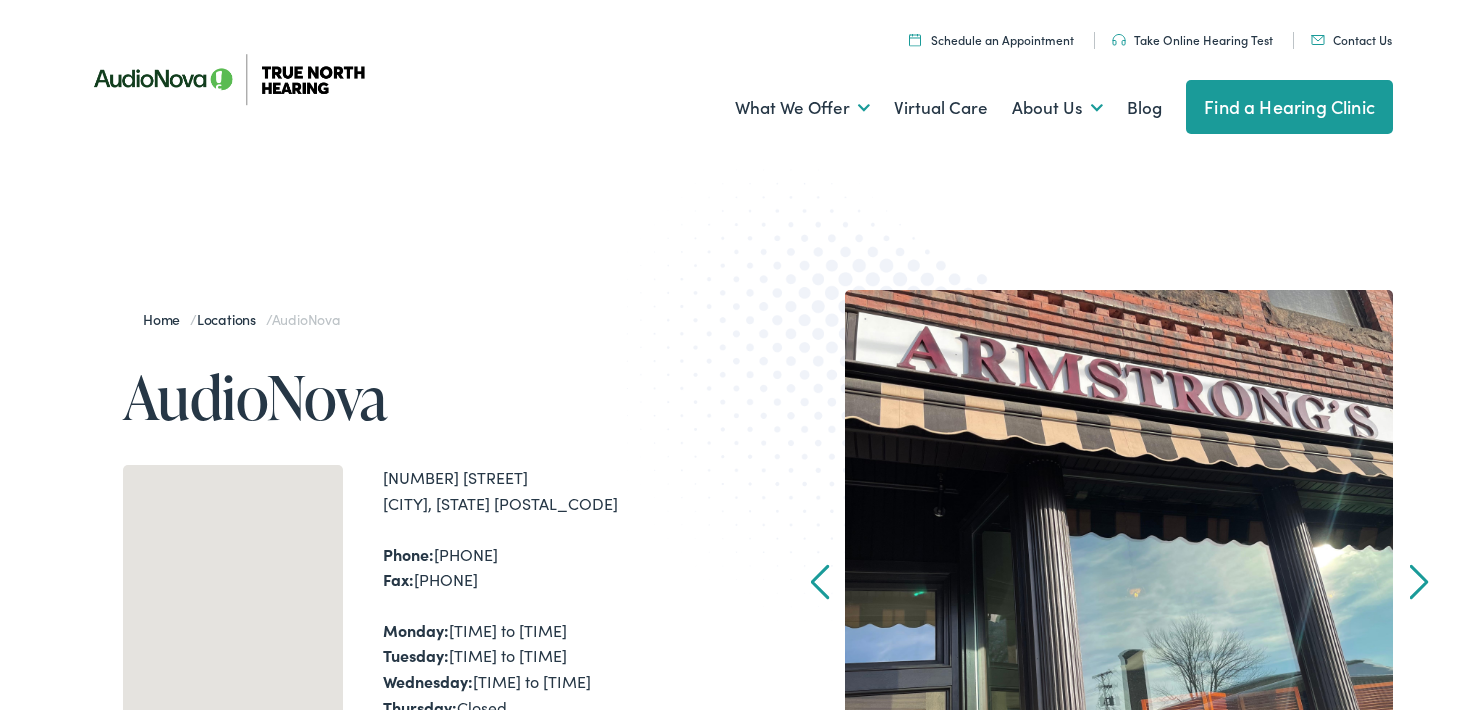 scroll, scrollTop: 0, scrollLeft: 0, axis: both 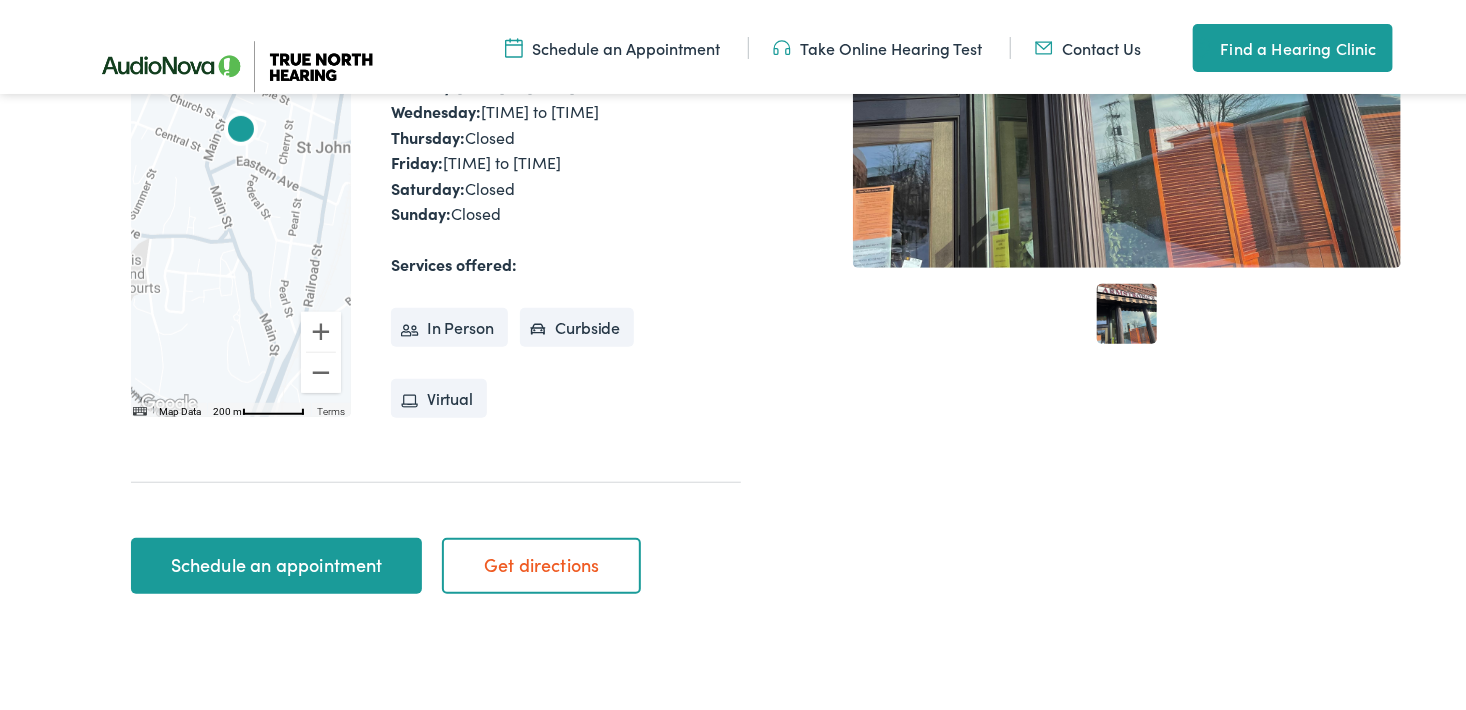 click on "Schedule an appointment" at bounding box center (276, 562) 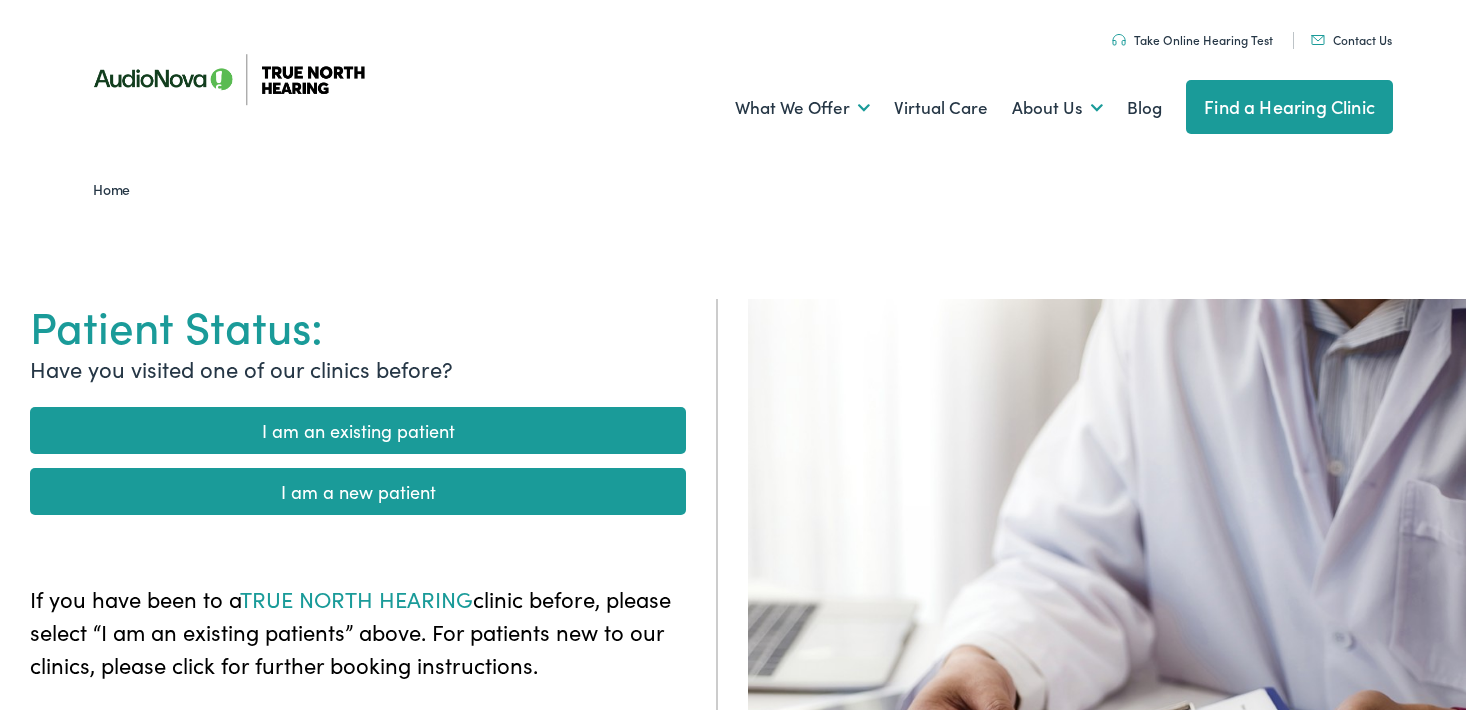 scroll, scrollTop: 0, scrollLeft: 0, axis: both 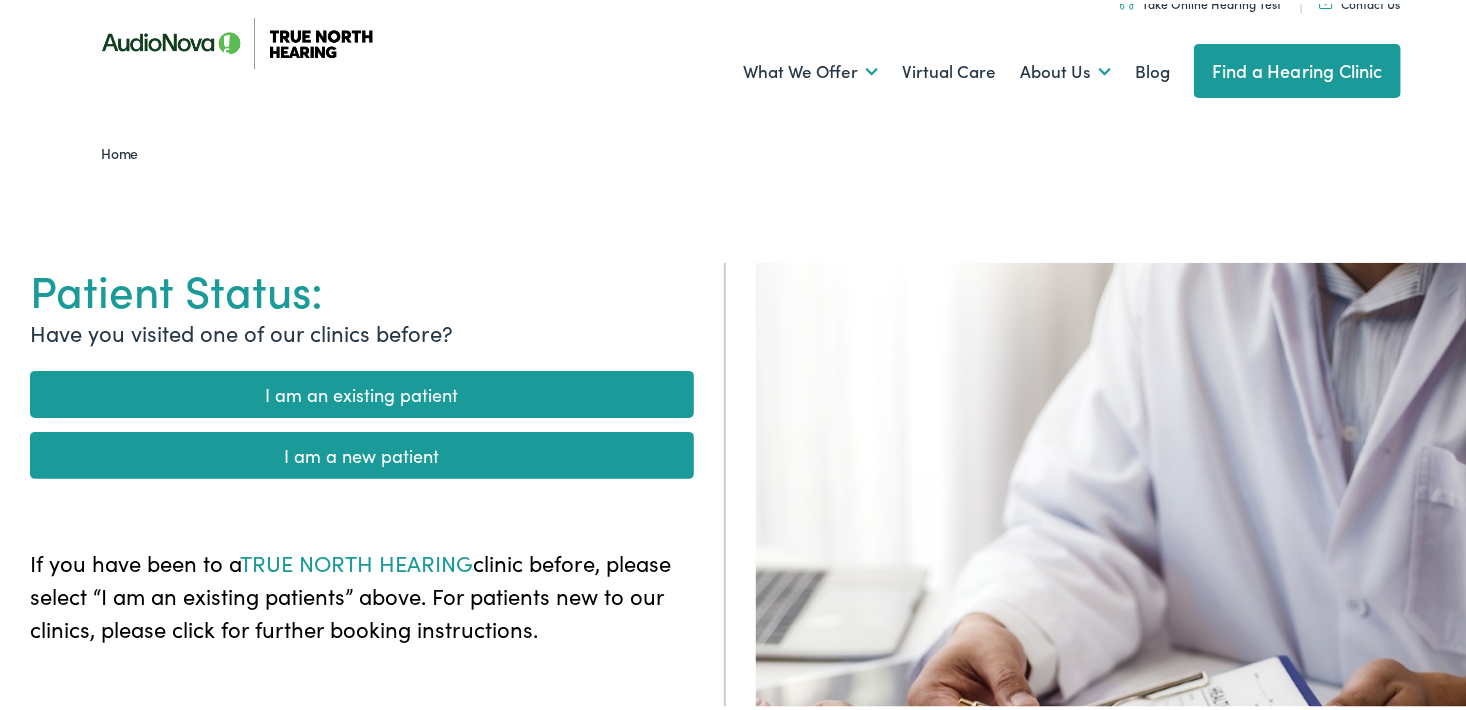 click on "I am an existing patient" at bounding box center (362, 390) 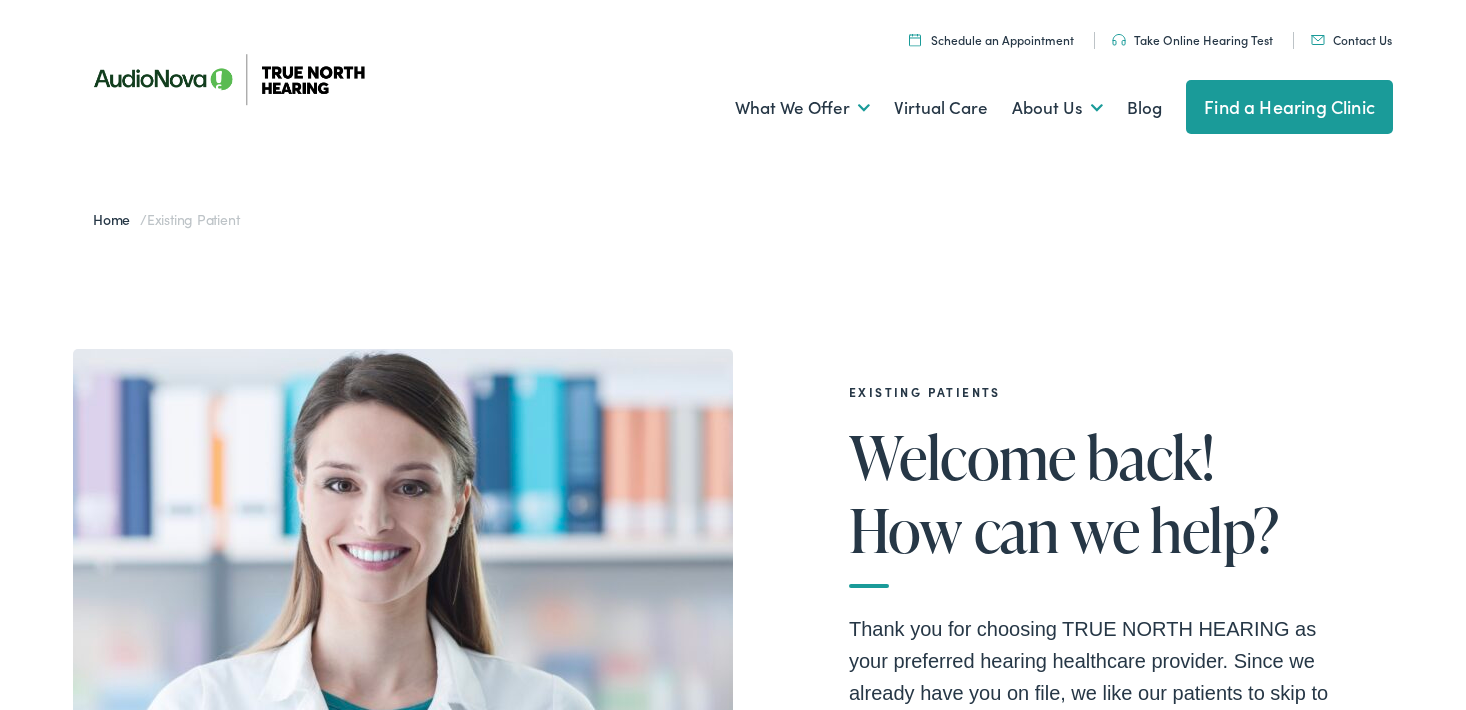 scroll, scrollTop: 0, scrollLeft: 0, axis: both 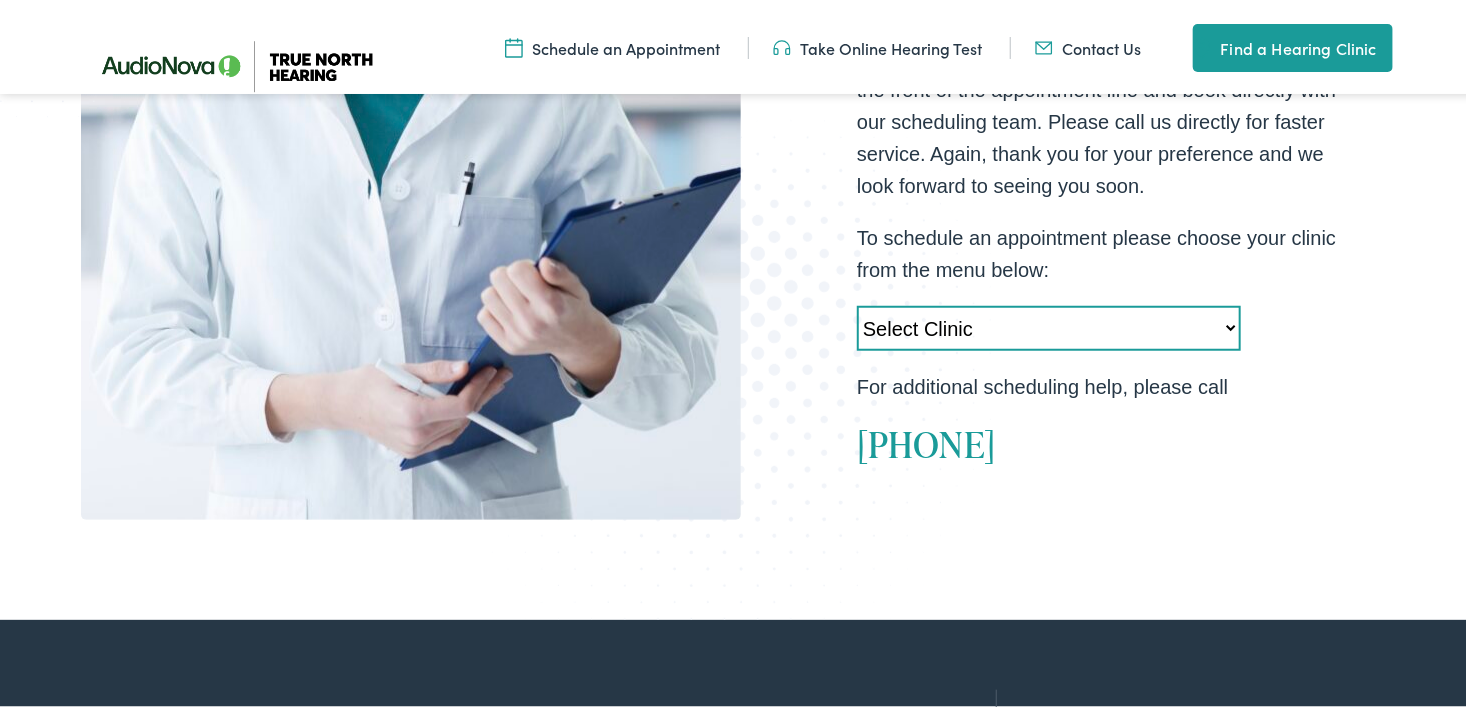 click on "Select Clinic [CITY]-[STATE]-[BRAND] [NUMBER] [STREET] [CITY]-[STATE]-[BRAND] [NUMBER] [STREET] [CITY]-[STATE]-[BRAND] [NUMBER] [STREET] [CITY]-[STATE]-[BRAND] [NUMBER] [STREET] [CITY]-[STATE]-[BRAND] [NUMBER] [STREET] [CITY]-[STATE]-[BRAND] [NUMBER] [STREET] [CITY]-[STATE]-[BRAND] [NUMBER] [STREET] [CITY]-[STATE]-[BRAND] [NUMBER] [STREET] [CITY]-[STATE]-[BRAND] [NUMBER] [STREET] [CITY]-[STATE]-[BRAND] [NUMBER] [STREET] [CITY]-[STATE]-[BRAND] [NUMBER] [STREET] [CITY]-[STATE]-[BRAND] [NUMBER] [STREET]" at bounding box center (1049, 324) 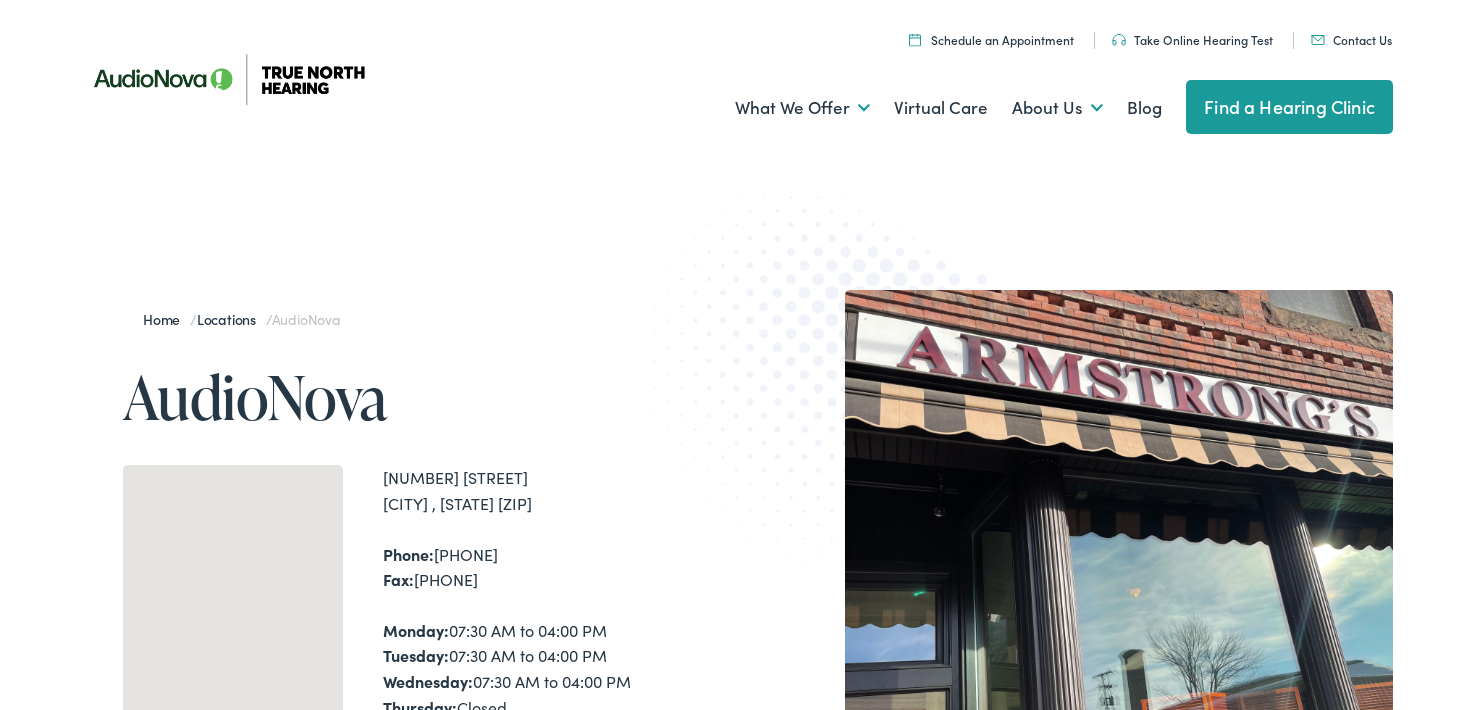 scroll, scrollTop: 0, scrollLeft: 0, axis: both 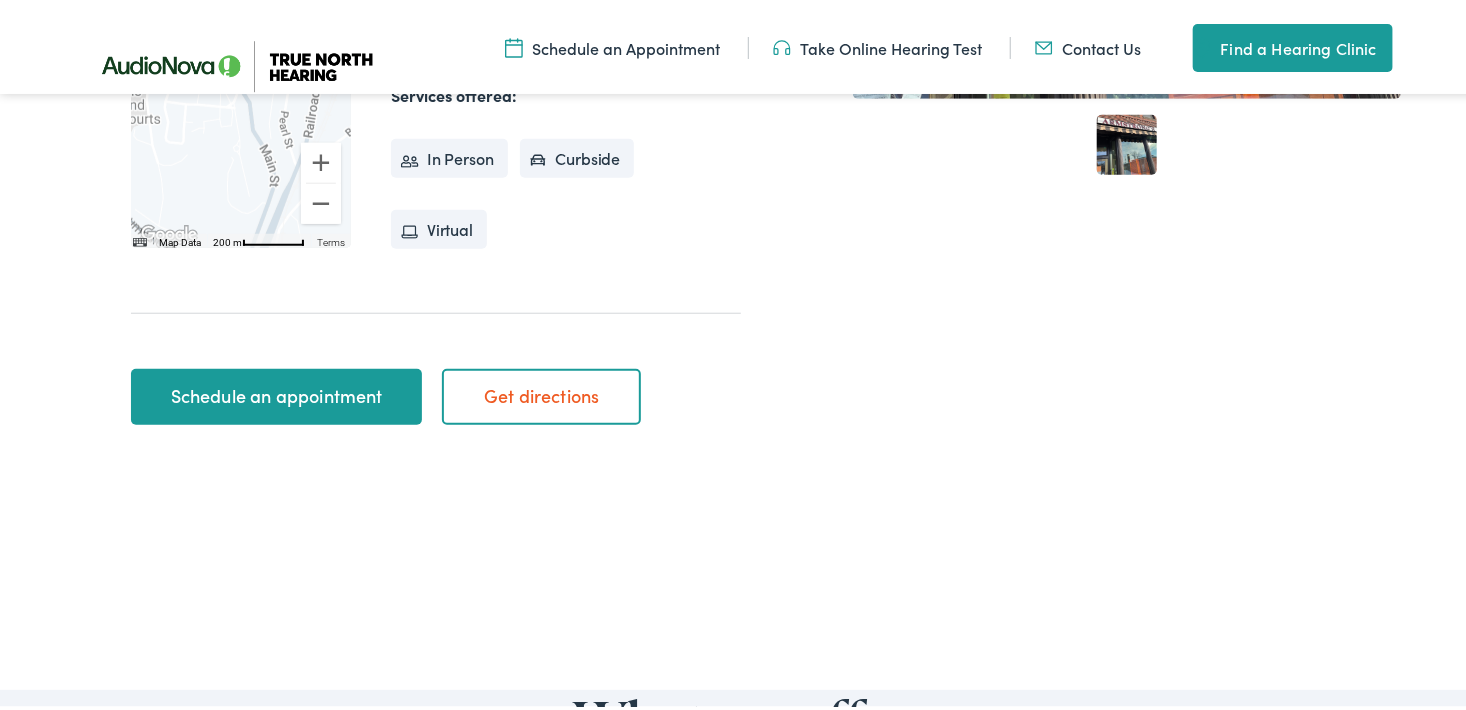 click on "Schedule an appointment" at bounding box center [276, 393] 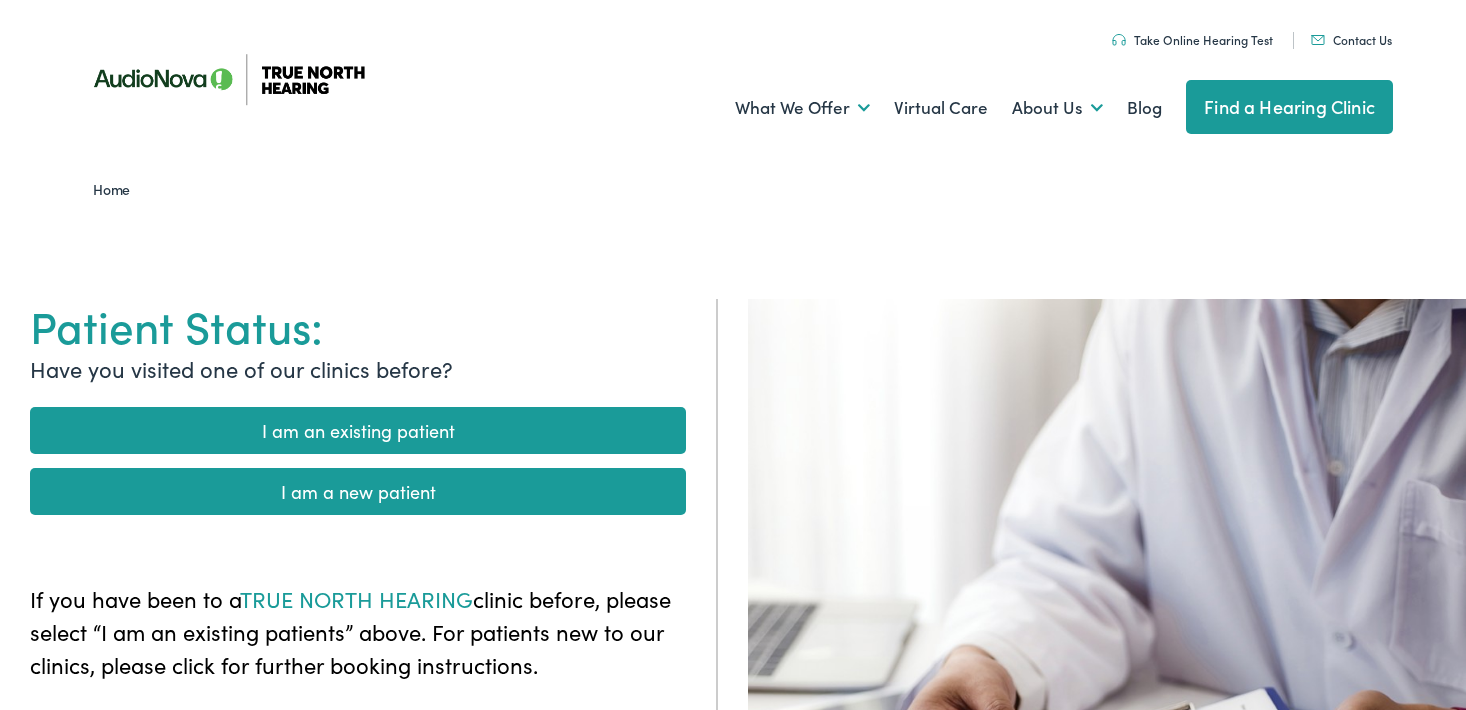 scroll, scrollTop: 0, scrollLeft: 0, axis: both 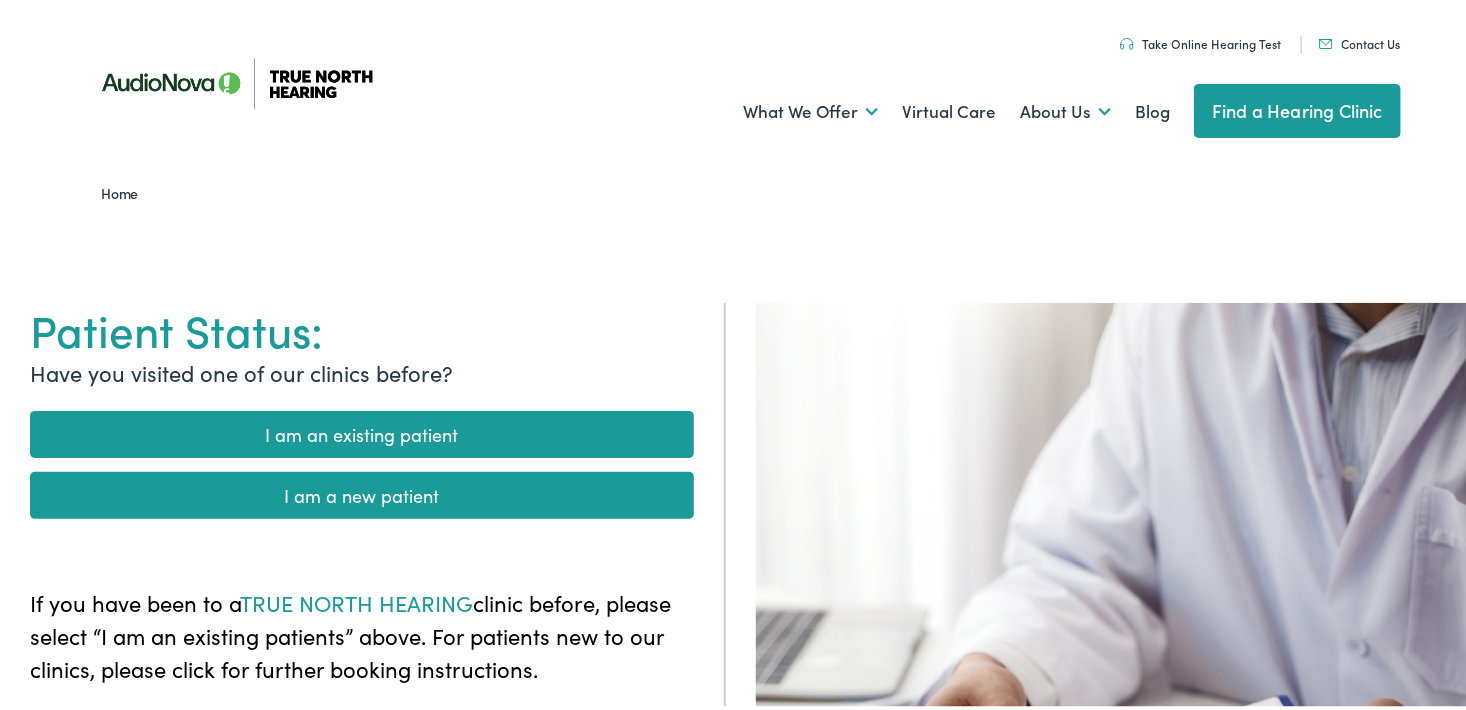 click on "I am an existing patient" at bounding box center [362, 430] 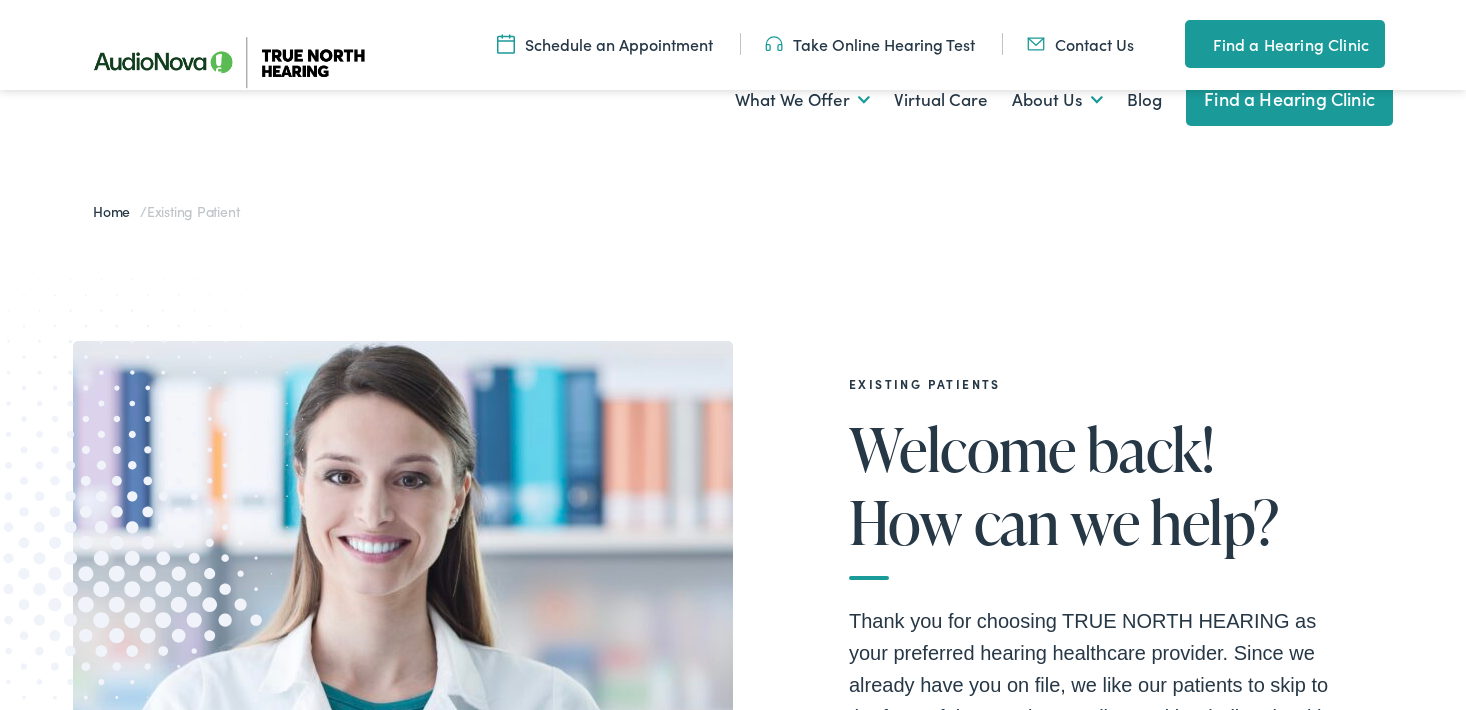 scroll, scrollTop: 671, scrollLeft: 0, axis: vertical 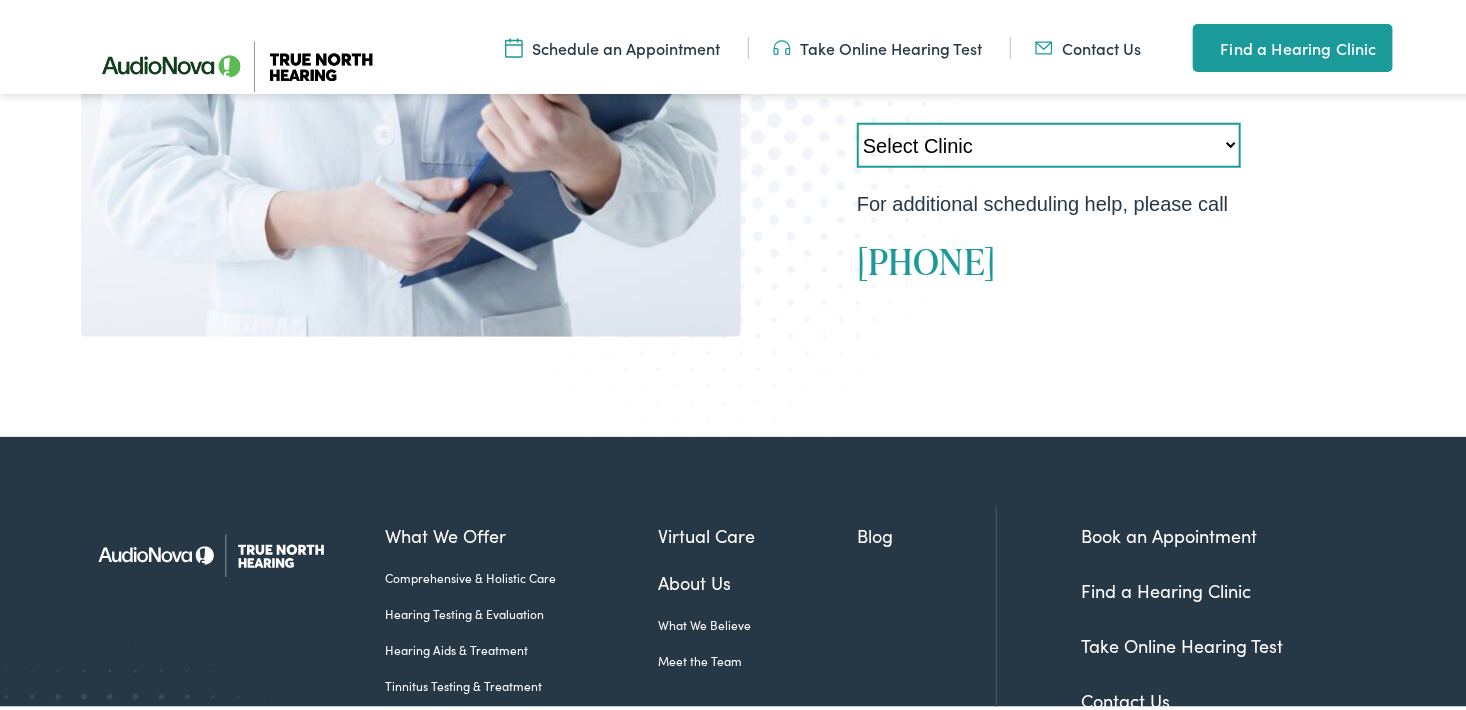 click on "EXISTING PATIENTS              Welcome   back!   How   can   we   help?                            Thank you for choosing TRUE NORTH HEARING as your preferred hearing healthcare provider. Since we already have you on file, we like our patients to skip to the front of the appointment line and book directly with our scheduling team. Please call us directly for faster service. Again, thank you for your preference and we look forward to seeing you soon.
To schedule an appointment please choose your clinic from the menu below:
Select Clinic [CITY]-[STATE]-[BRAND] [NUMBER] [STREET] [CITY]-[STATE]-[BRAND] [NUMBER] [STREET] [CITY]-[STATE]-[BRAND] [NUMBER] [STREET] [CITY]-[STATE]-[BRAND] [NUMBER] [STREET] [CITY]-[STATE]-[BRAND] [NUMBER] [STREET] [CITY]-[STATE]-[BRAND] [NUMBER] [STREET] [CITY]-[STATE]-[BRAND] [NUMBER] [STREET]
[PHONE]" at bounding box center [741, -71] 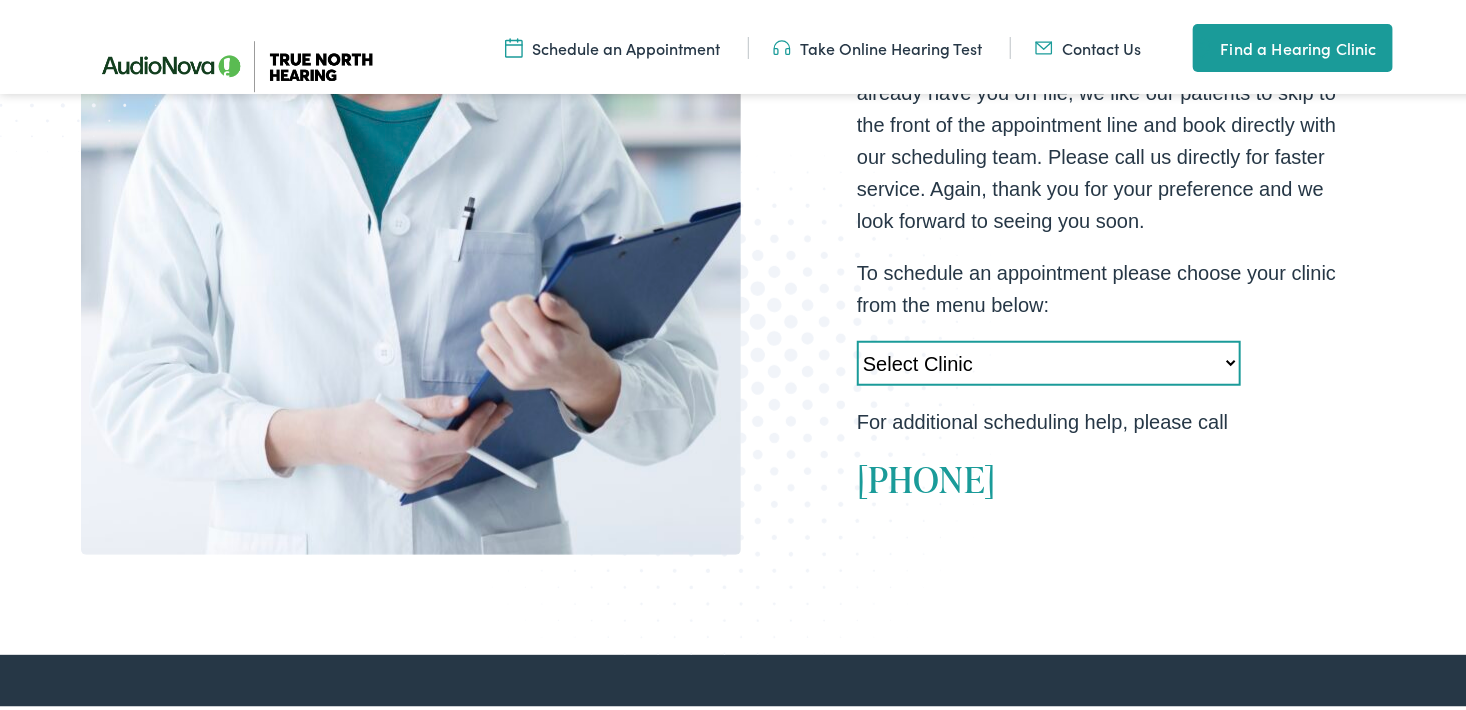 scroll, scrollTop: 594, scrollLeft: 0, axis: vertical 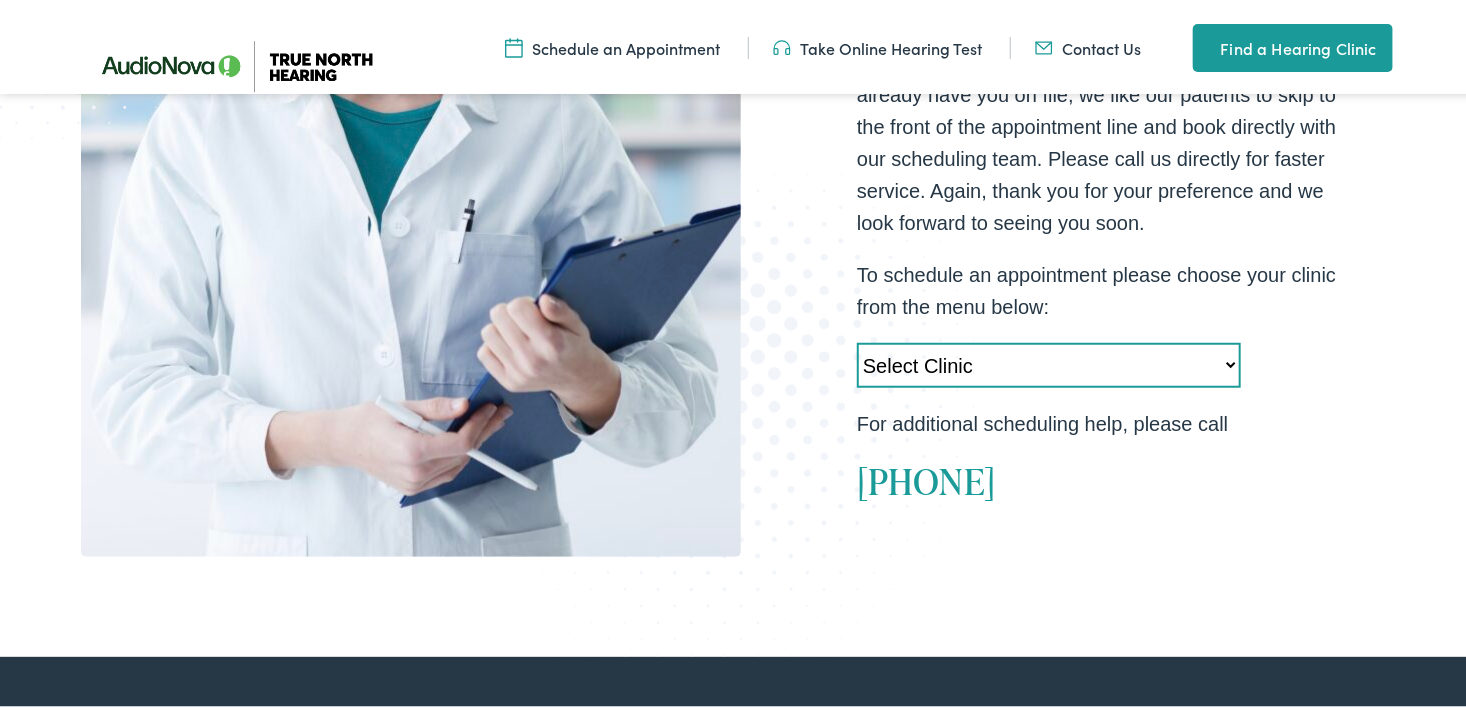 click on "Select Clinic [CITY]-[STATE]-[BRAND] [NUMBER] [STREET] [CITY]-[STATE]-[BRAND] [NUMBER] [STREET] [CITY]-[STATE]-[BRAND] [NUMBER] [STREET] [CITY]-[STATE]-[BRAND] [NUMBER] [STREET] [CITY]-[STATE]-[BRAND] [NUMBER] [STREET] [CITY]-[STATE]-[BRAND] [NUMBER] [STREET] [CITY]-[STATE]-[BRAND] [NUMBER] [STREET] [CITY]-[STATE]-[BRAND] [NUMBER] [STREET] [CITY]-[STATE]-[BRAND] [NUMBER] [STREET] [CITY]-[STATE]-[BRAND] [NUMBER] [STREET] [CITY]-[STATE]-[BRAND] [NUMBER] [STREET] [CITY]-[STATE]-[BRAND] [NUMBER] [STREET]" at bounding box center [1049, 361] 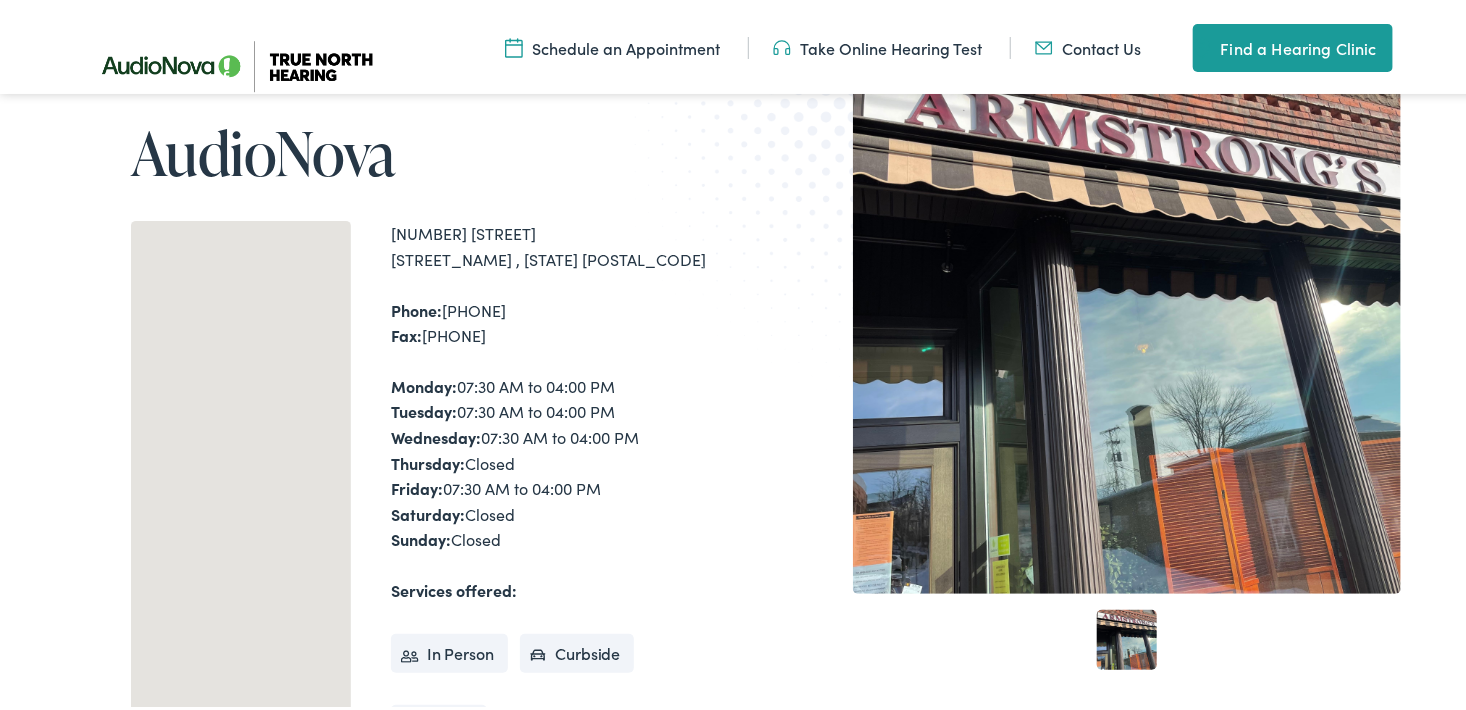 scroll, scrollTop: 254, scrollLeft: 0, axis: vertical 